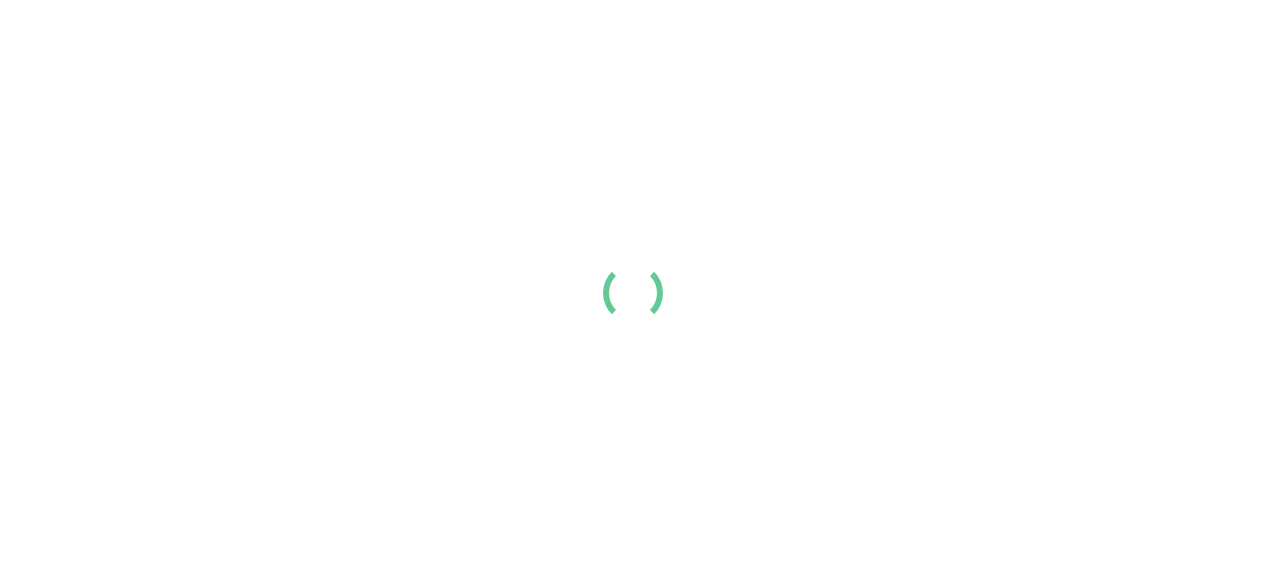 scroll, scrollTop: 0, scrollLeft: 0, axis: both 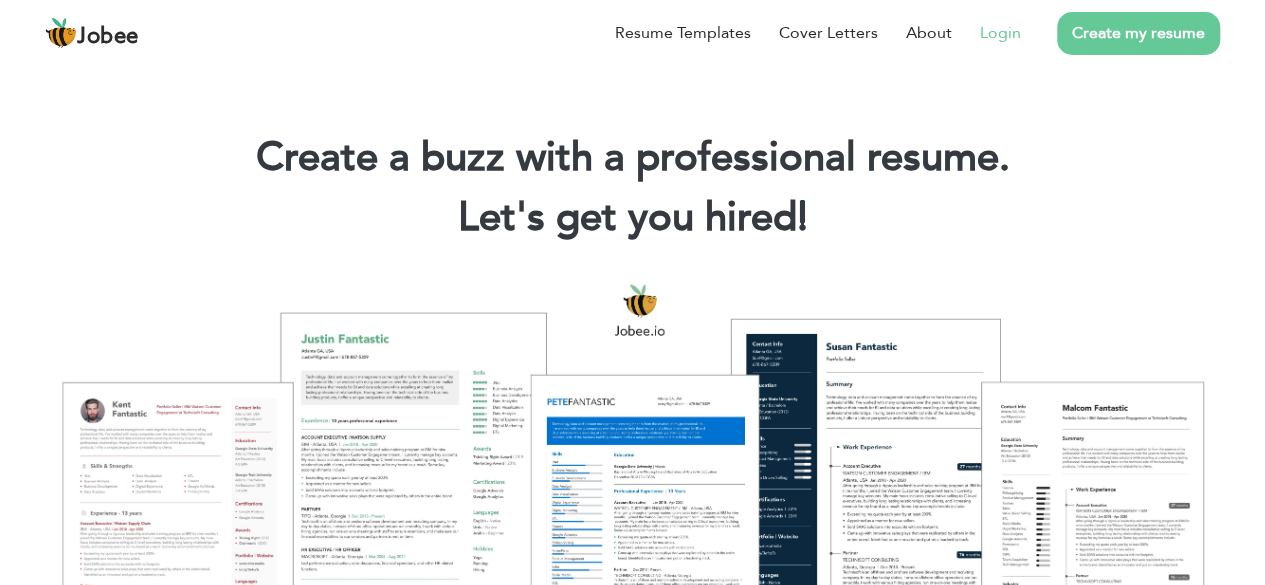 click on "Login" at bounding box center (986, 33) 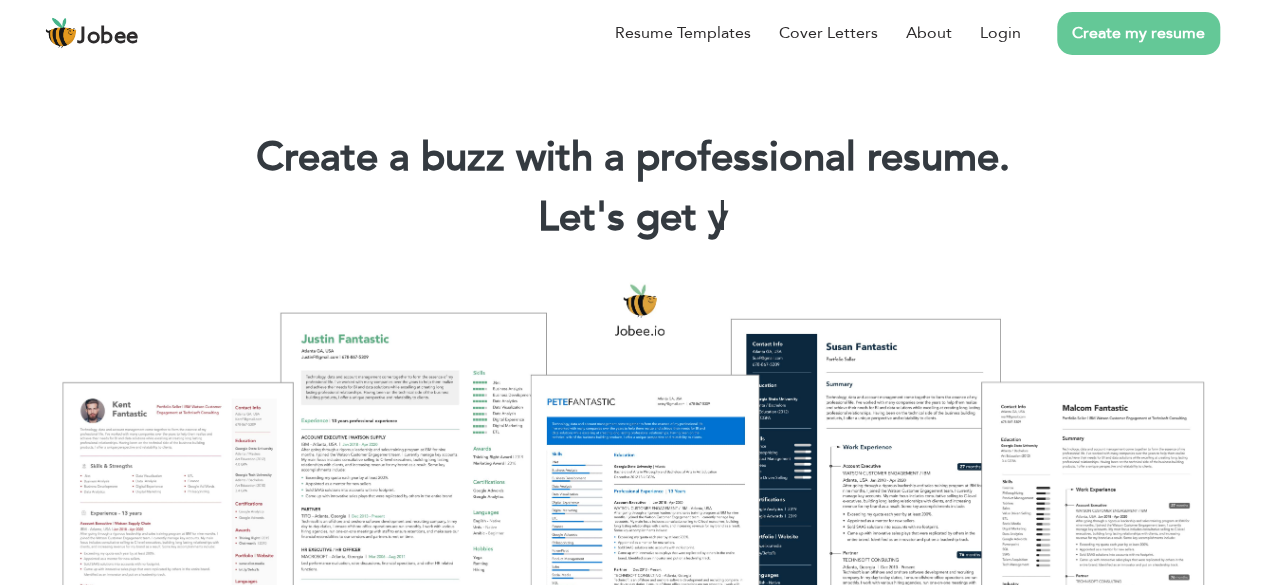 click on "Create my resume" at bounding box center (1120, 33) 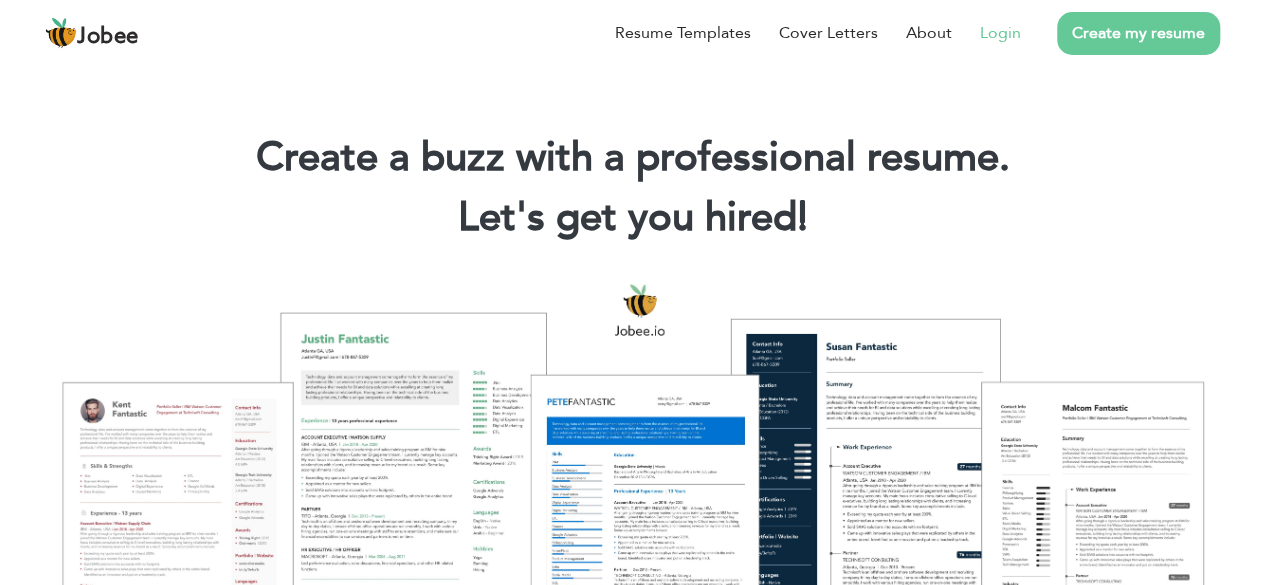 click on "Login" at bounding box center [1000, 33] 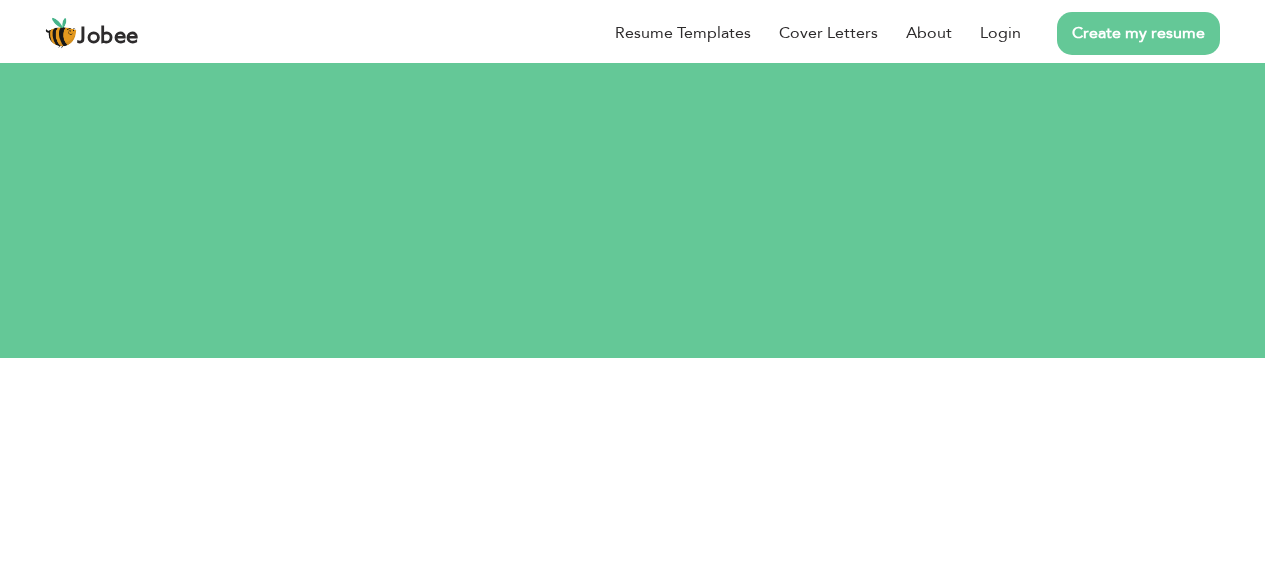 scroll, scrollTop: 0, scrollLeft: 0, axis: both 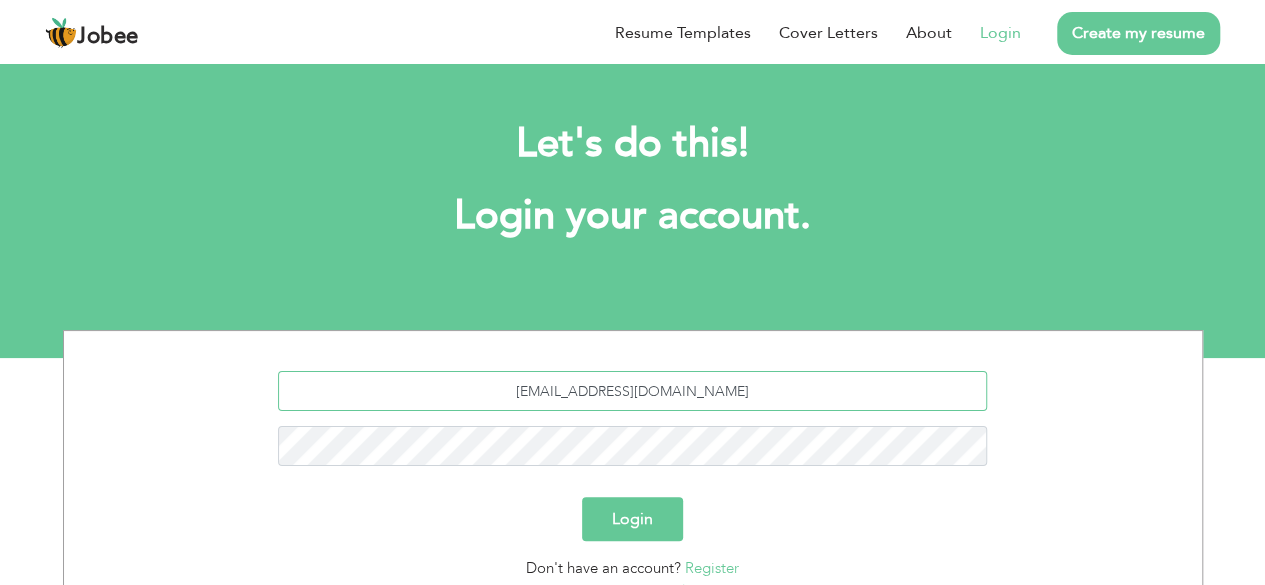 drag, startPoint x: 760, startPoint y: 392, endPoint x: 463, endPoint y: 403, distance: 297.20364 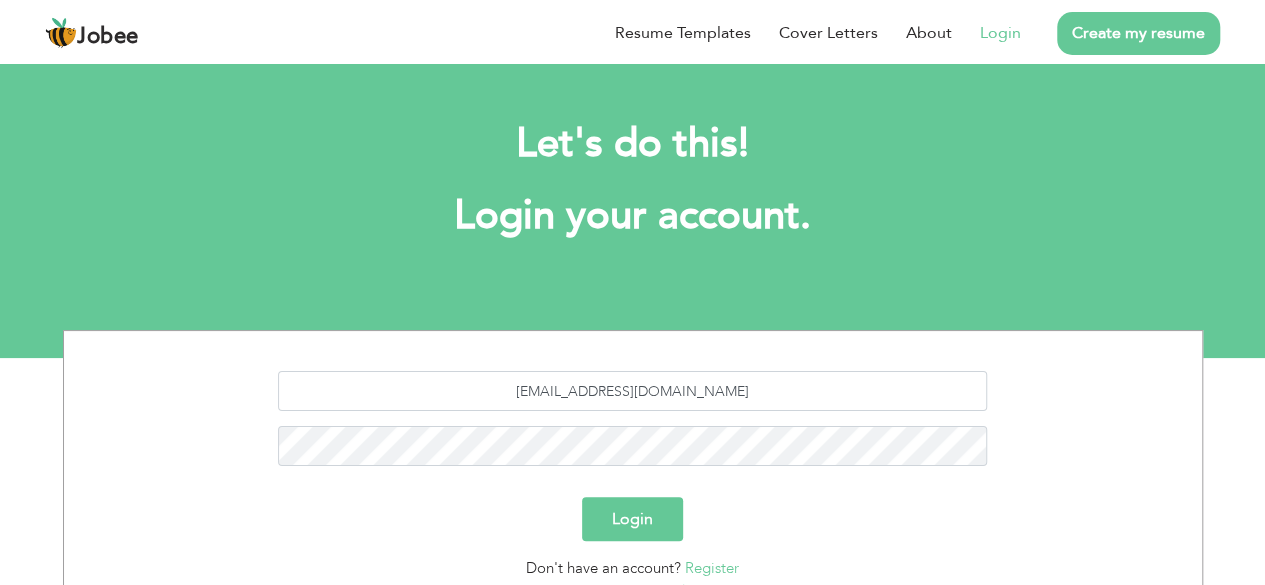 click on "Login" at bounding box center (632, 519) 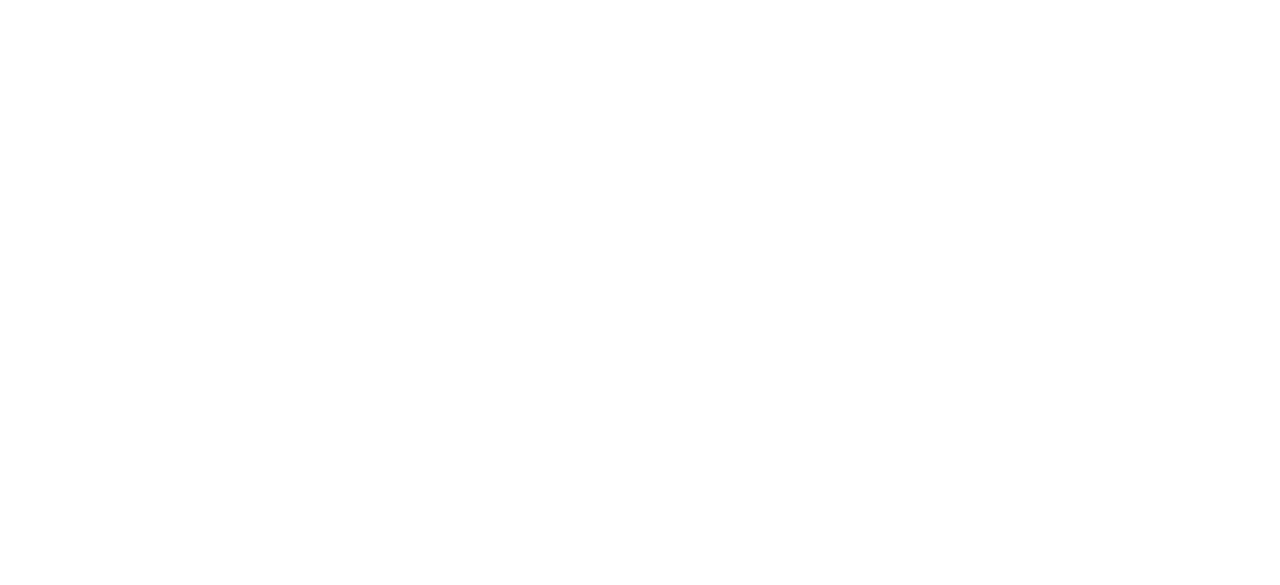 scroll, scrollTop: 0, scrollLeft: 0, axis: both 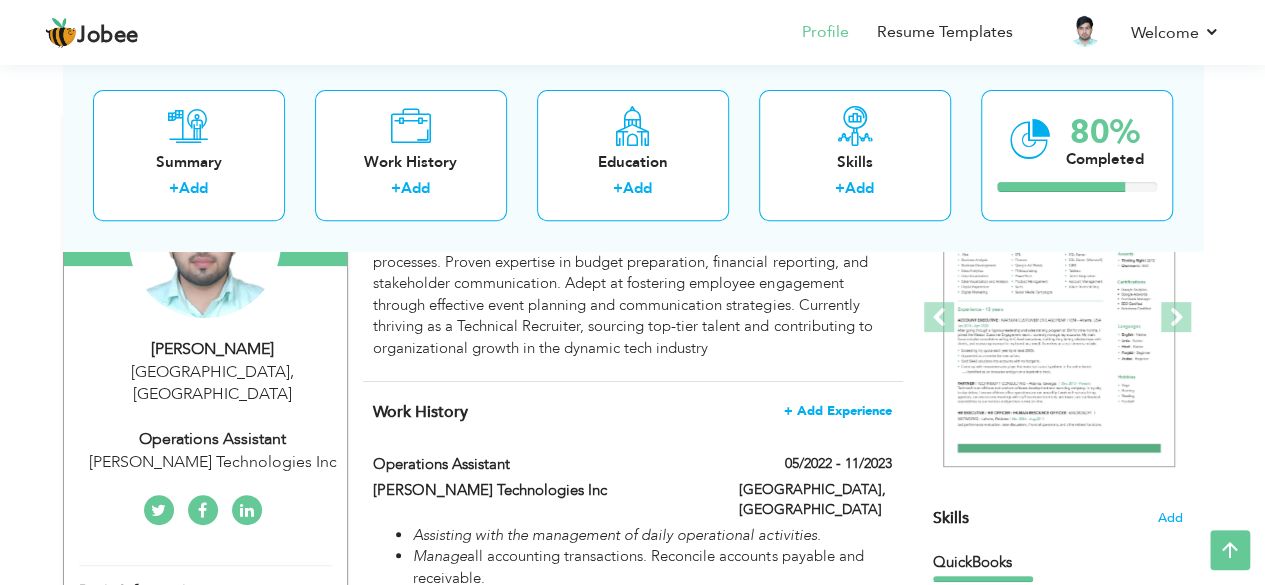 click on "+ Add Experience" at bounding box center (838, 411) 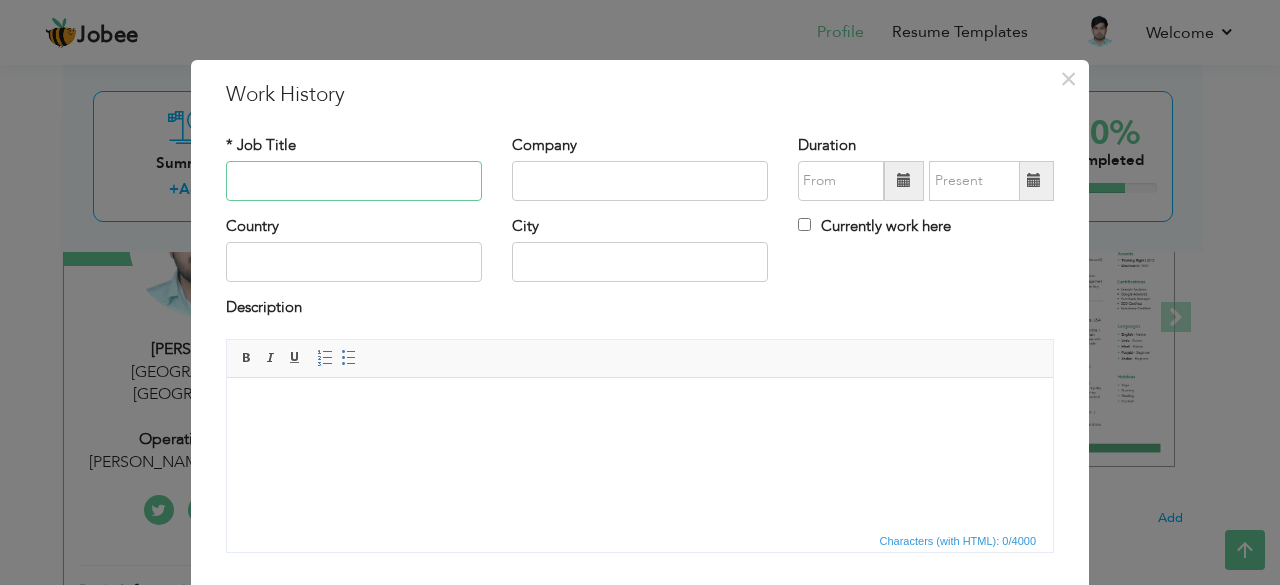 click at bounding box center (354, 181) 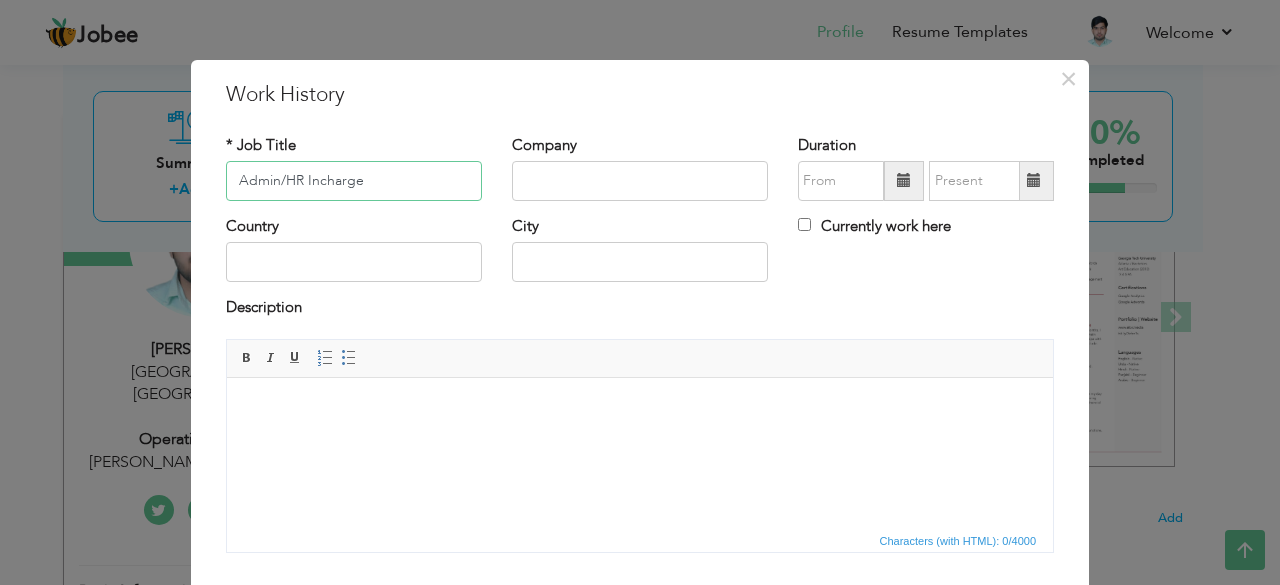 type on "Admin/HR Incharge" 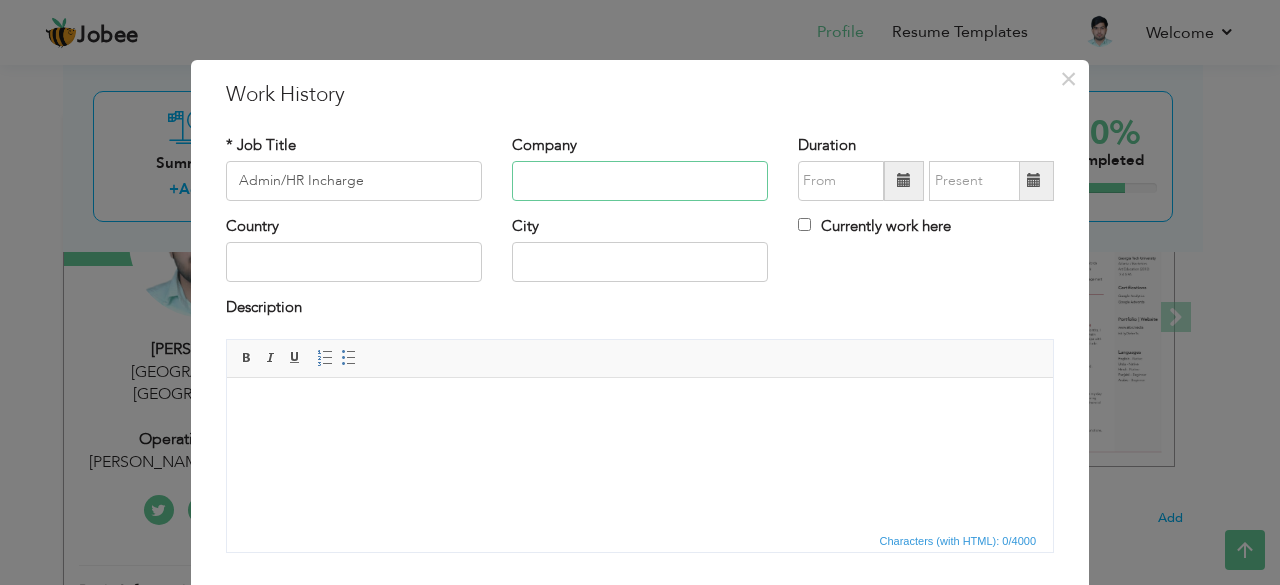 click at bounding box center (640, 181) 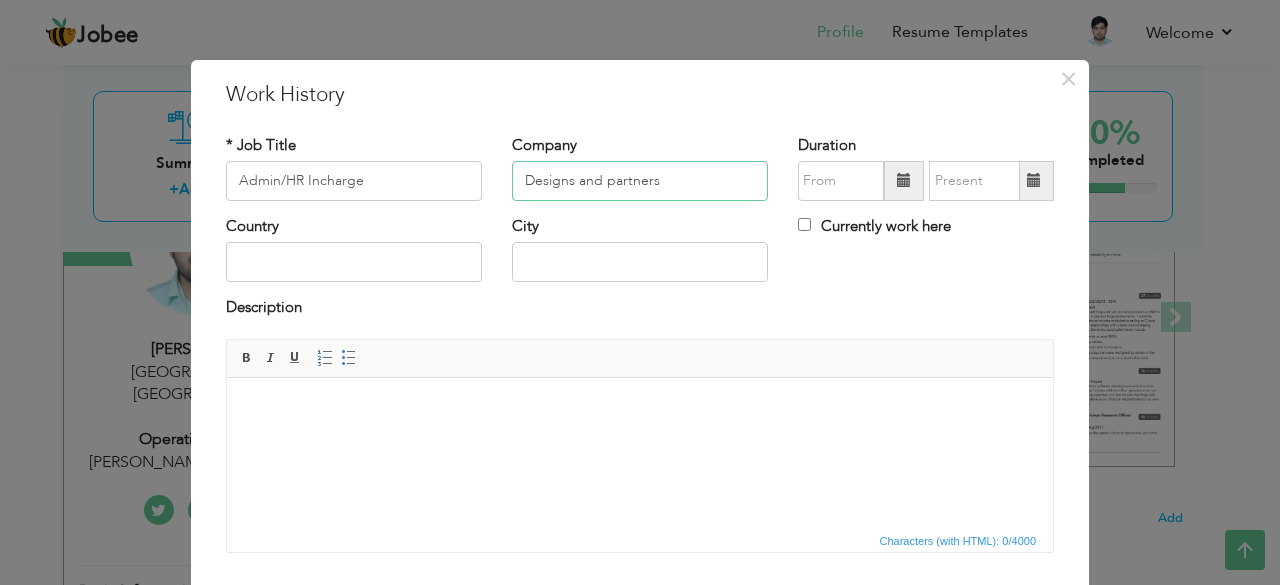 type on "Designs and partners" 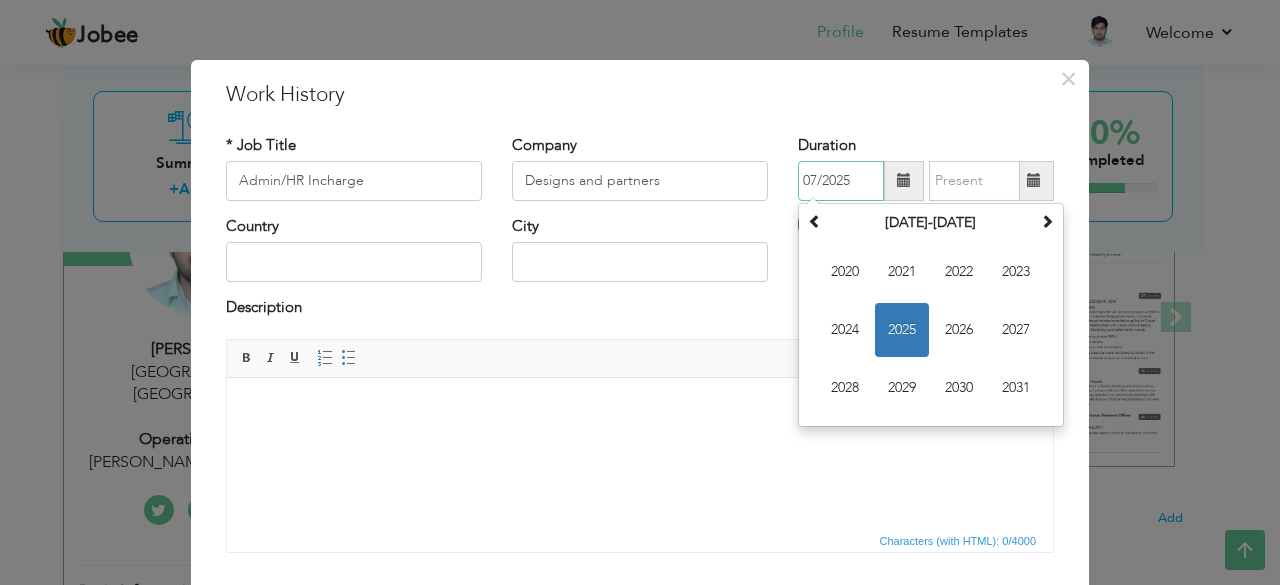click on "07/2025" at bounding box center [841, 181] 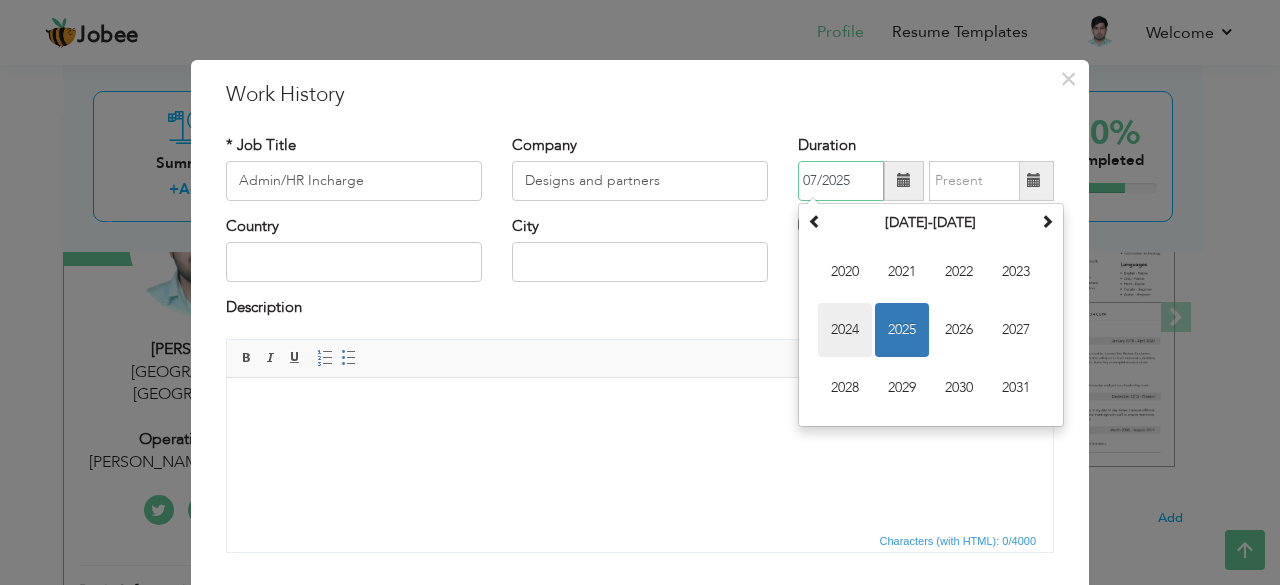 click on "2024" at bounding box center [845, 330] 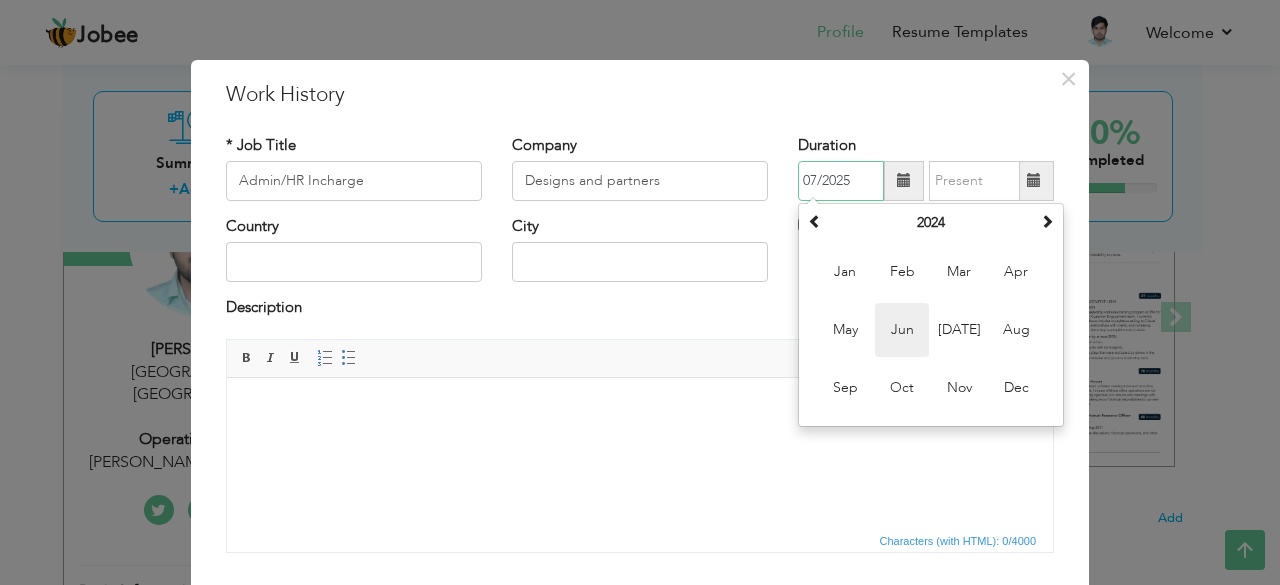 click on "Jun" at bounding box center [902, 330] 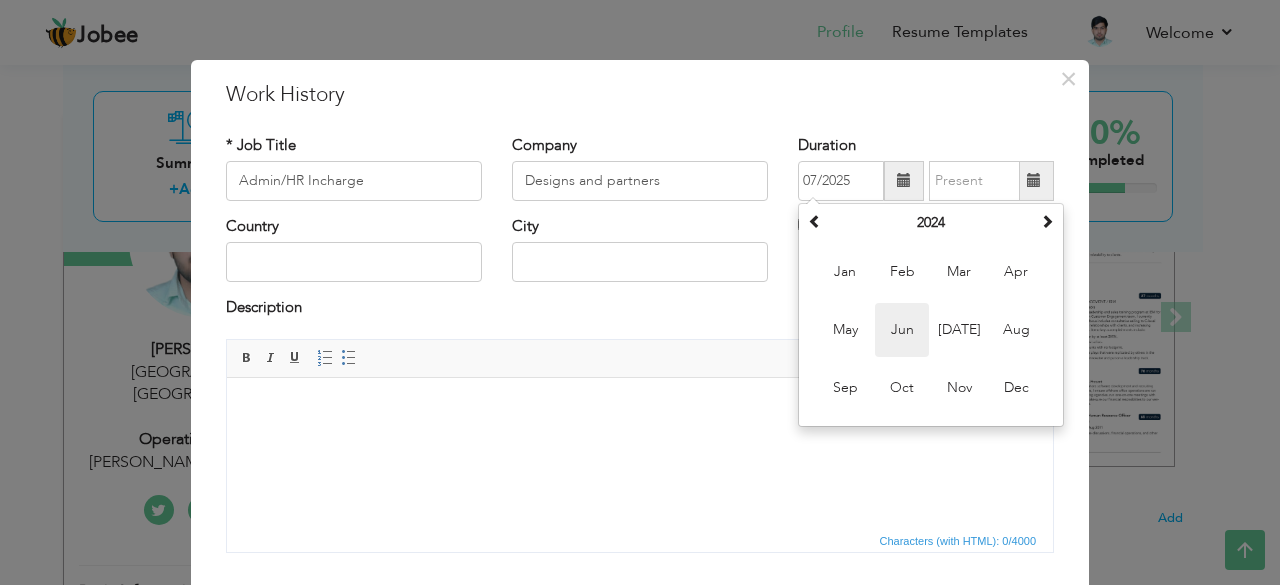 type on "06/2024" 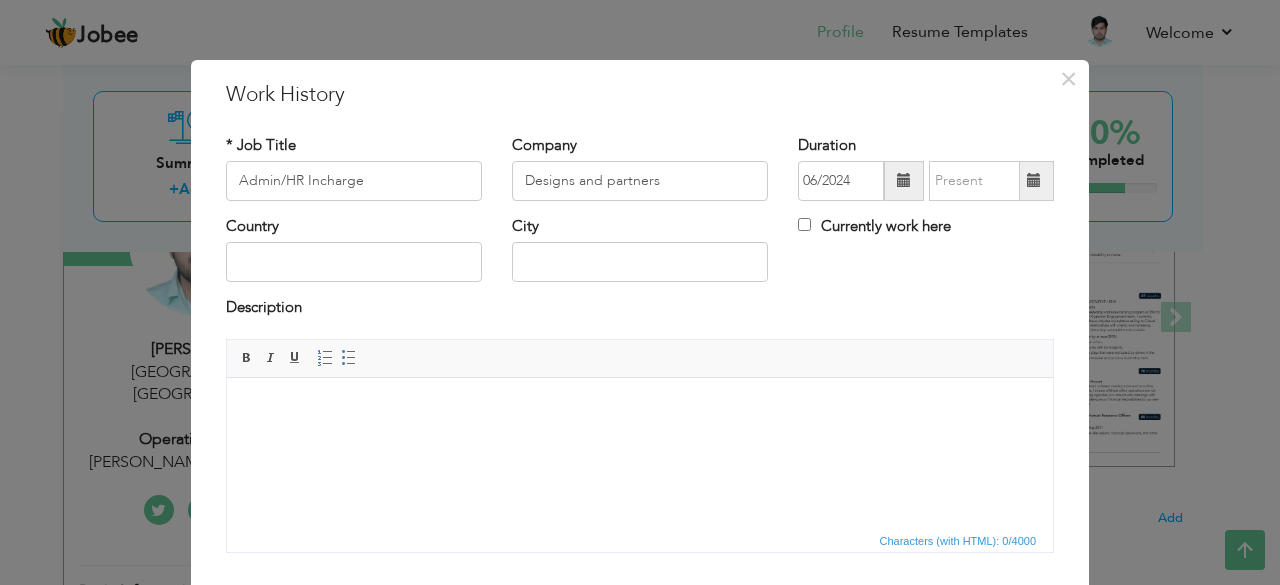 click on "* Job Title
Admin/HR Incharge
Company
Designs and partners
Duration
06/2024 Currently work here Country City Description" at bounding box center [640, 351] 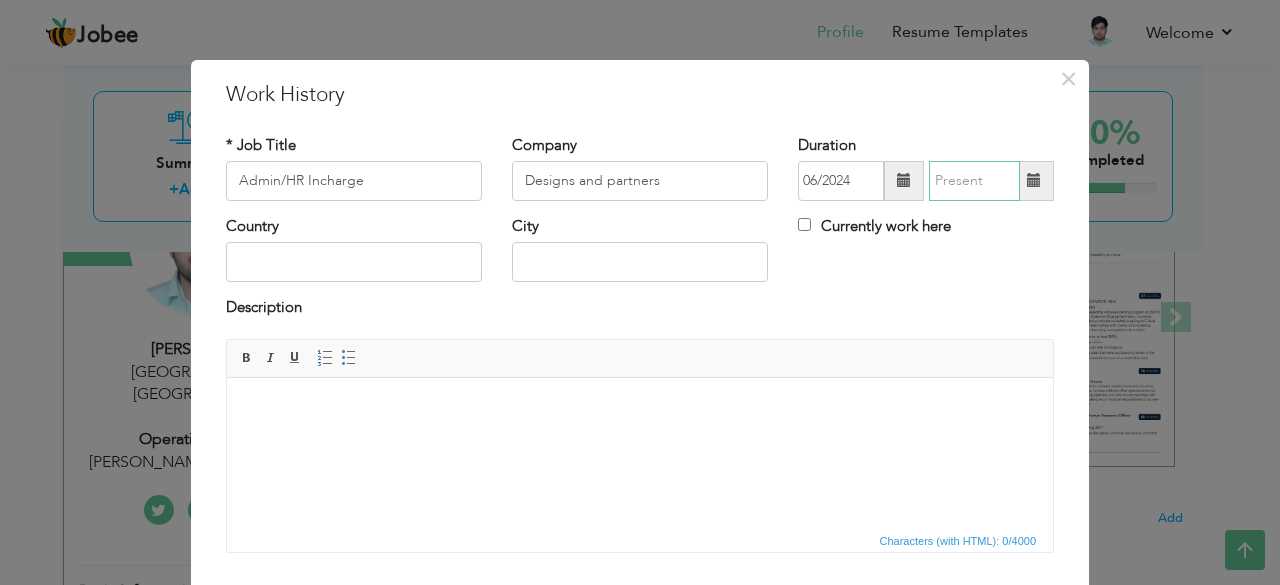 type on "07/2025" 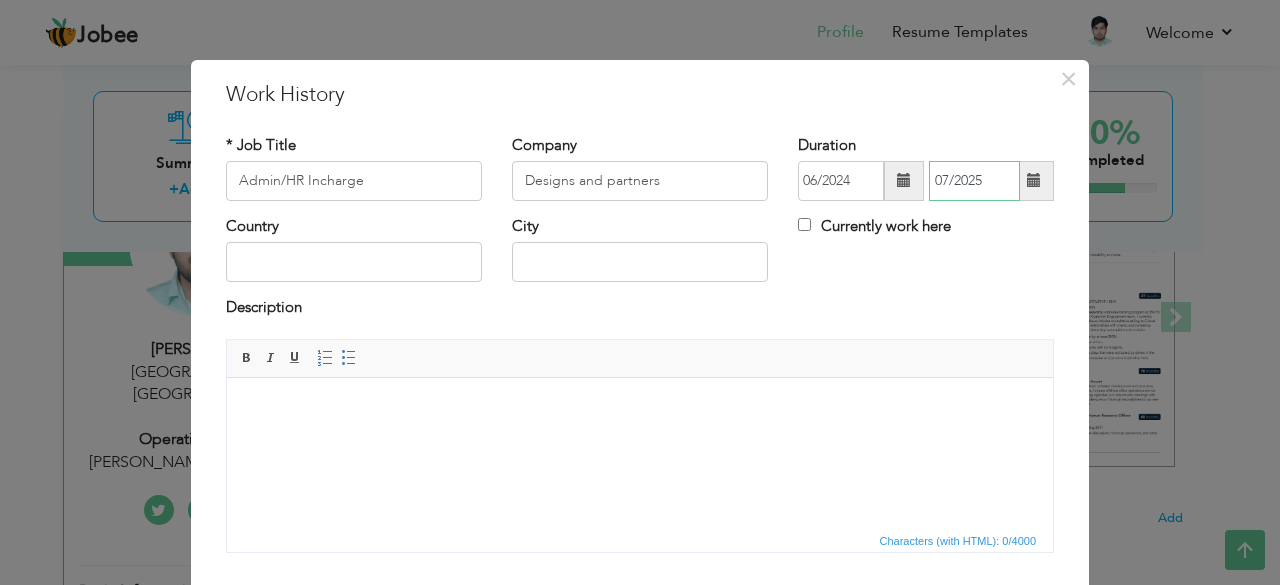 click on "07/2025" at bounding box center (974, 181) 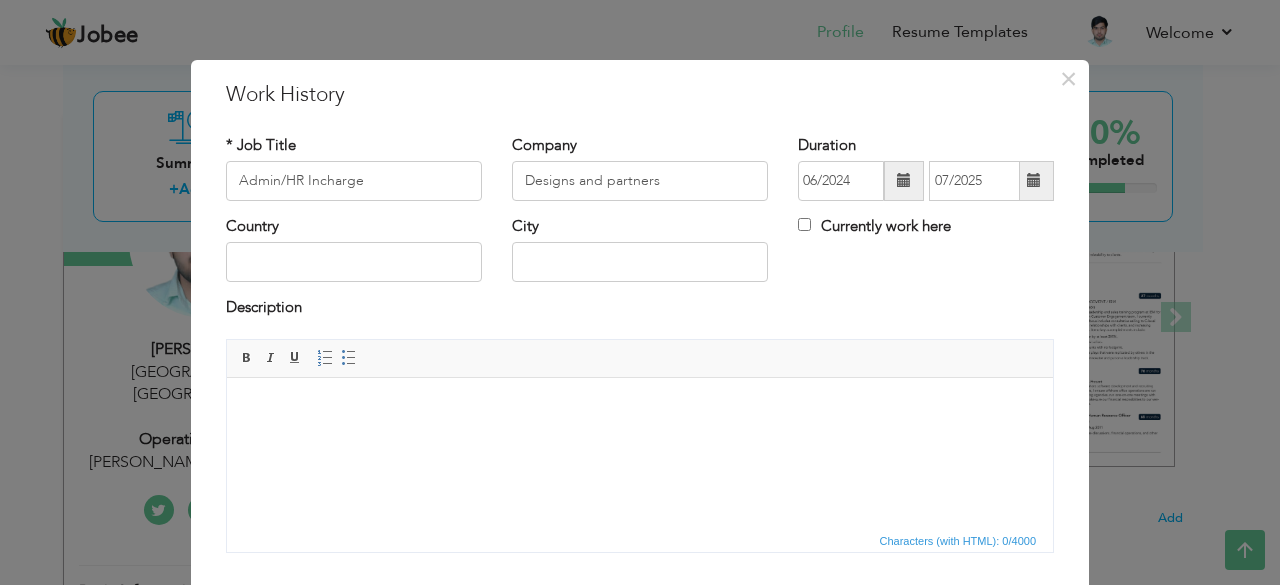 click on "* Job Title
Admin/HR Incharge
Company
Designs and partners
Duration
06/2024 07/2025 Currently work here Country City" at bounding box center [640, 351] 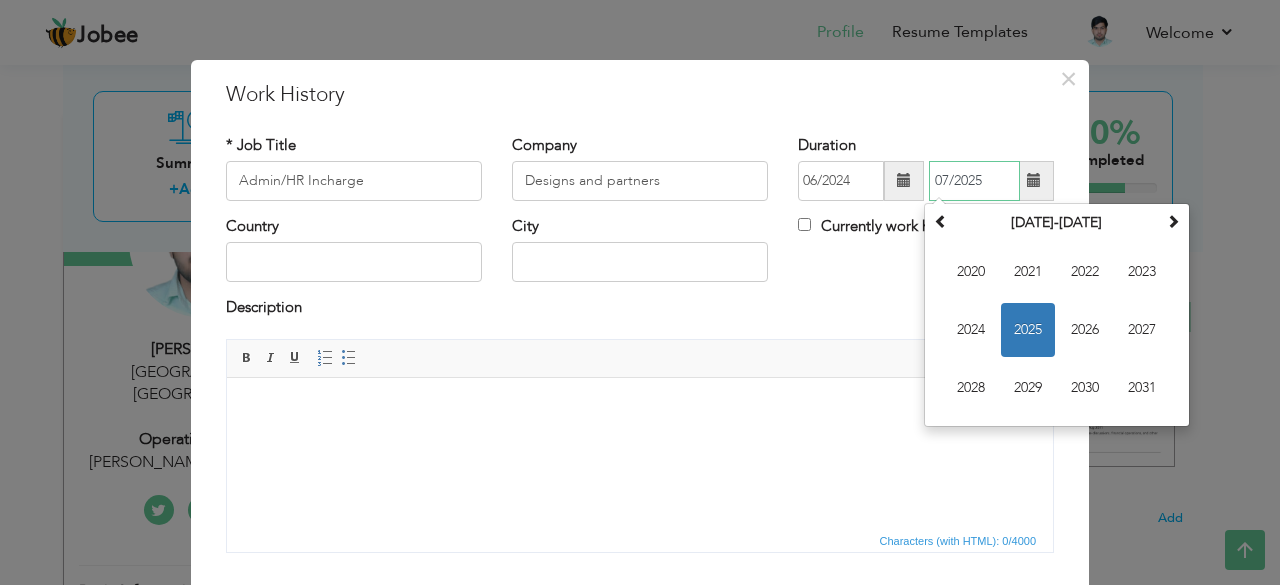 click on "07/2025" at bounding box center (974, 181) 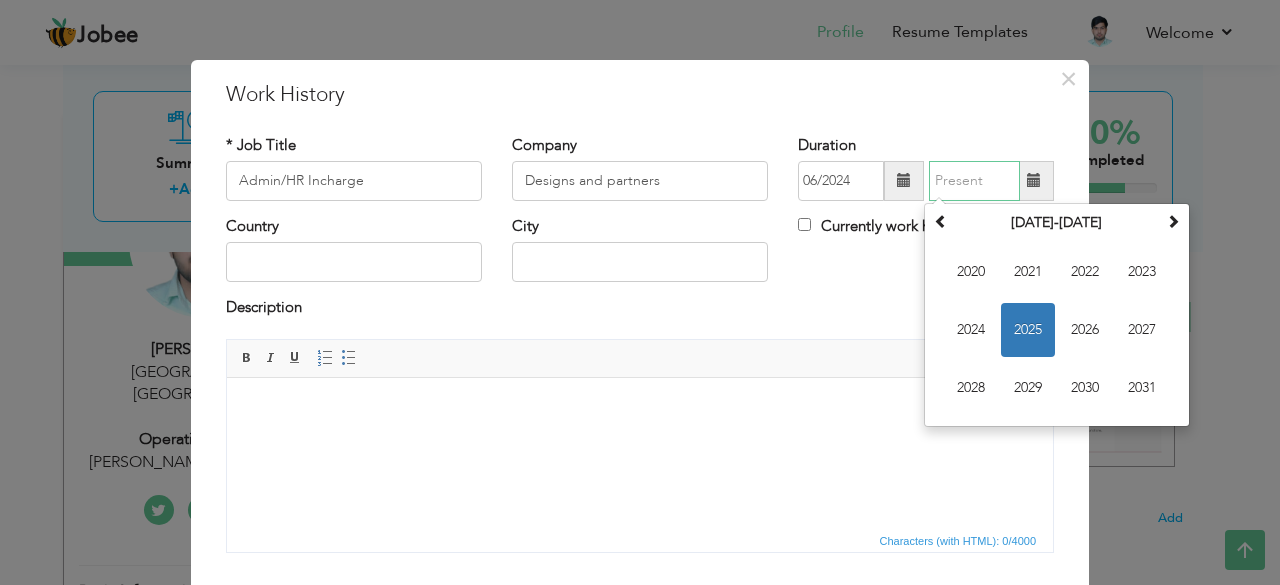 type 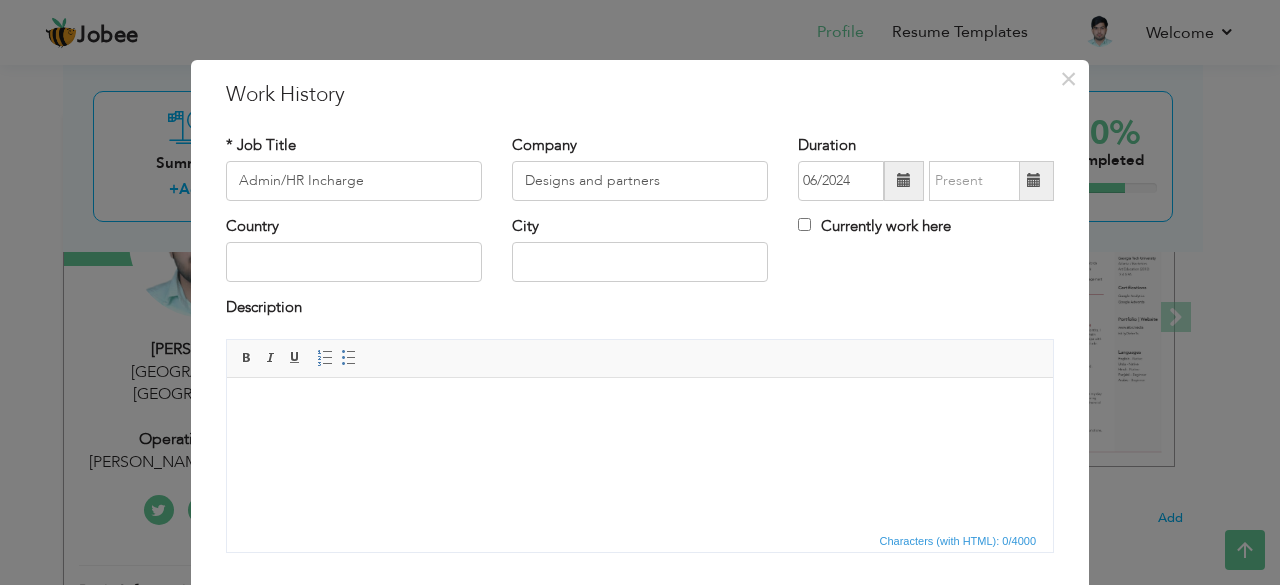 click on "×
Work History
* Job Title
Admin/HR Incharge
Company
Designs and partners
Duration City" at bounding box center [640, 387] 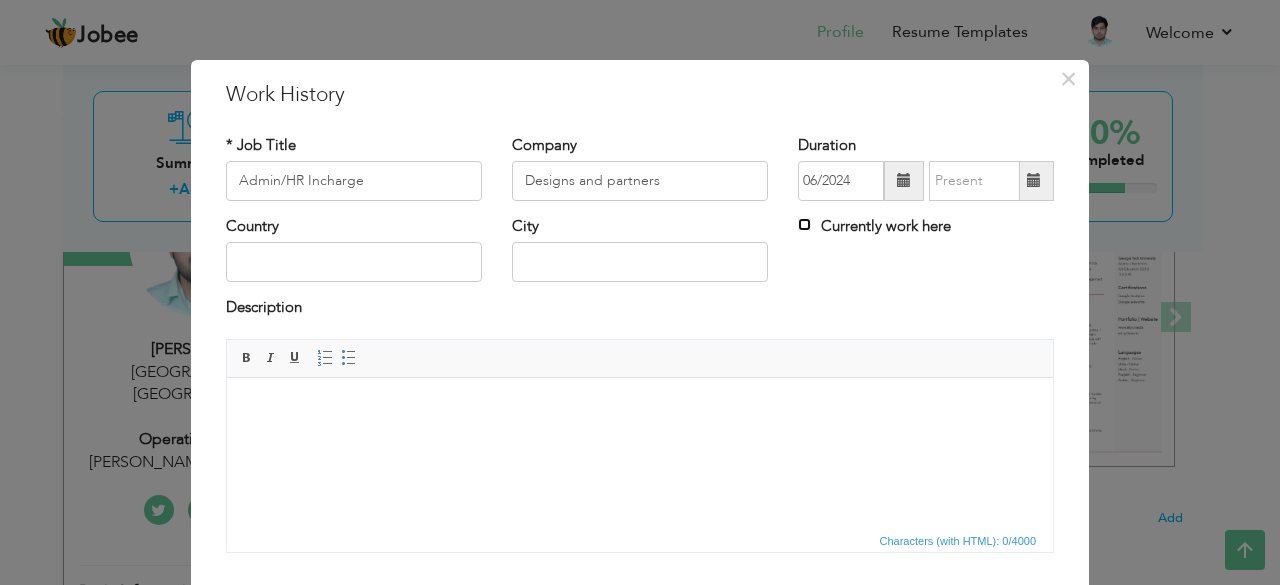 click on "Currently work here" at bounding box center [804, 224] 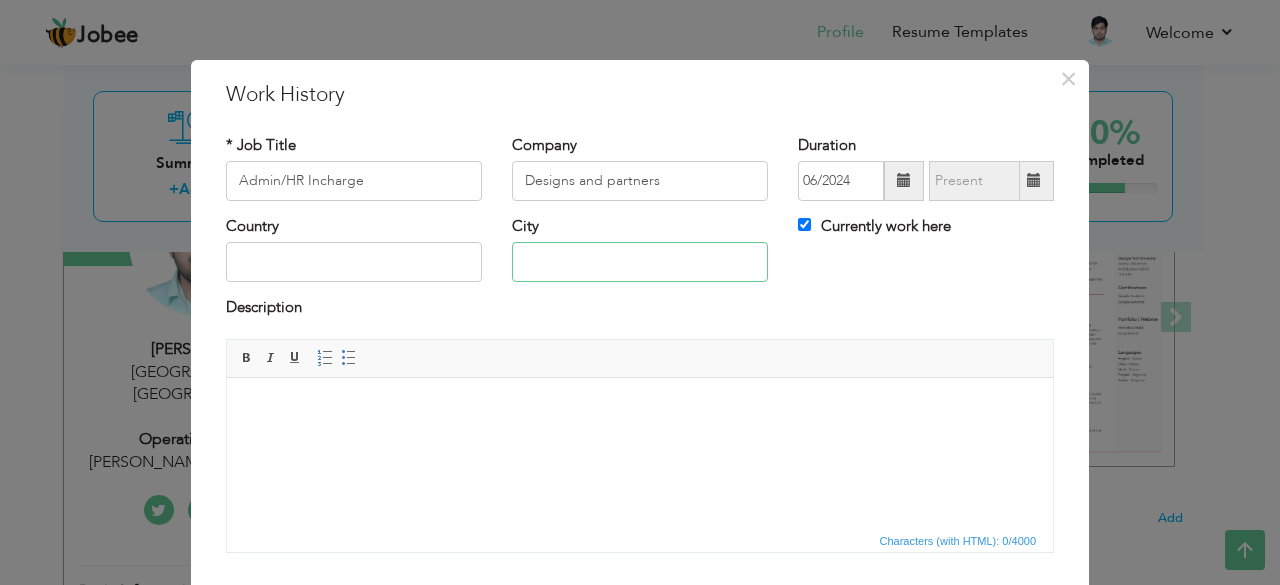 click at bounding box center (640, 262) 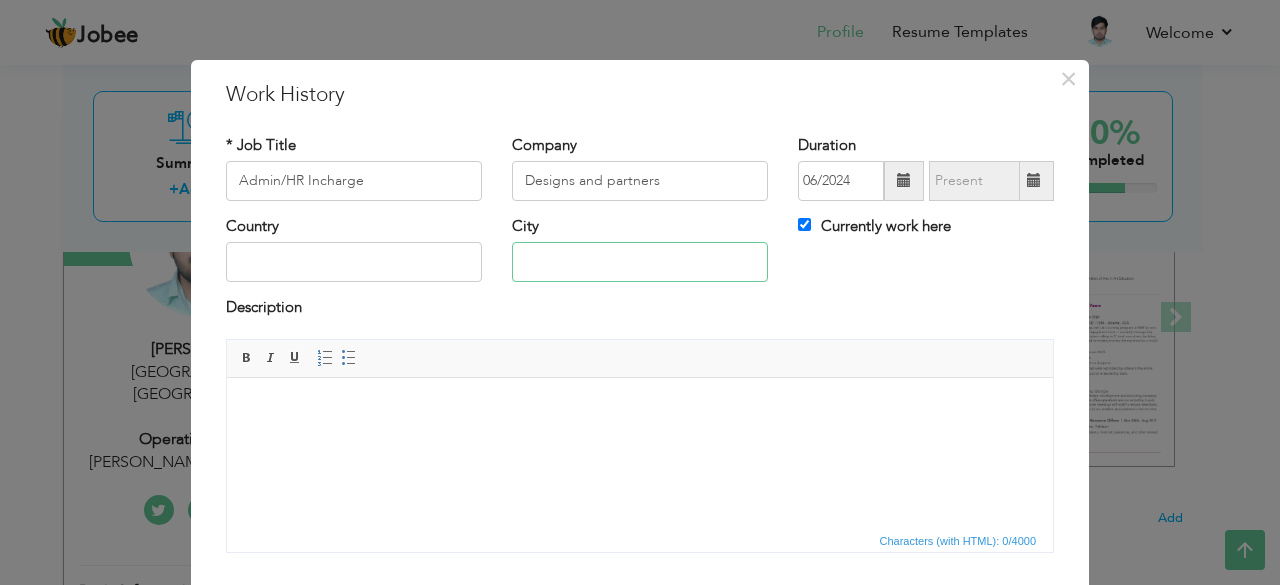 type on "Lahore" 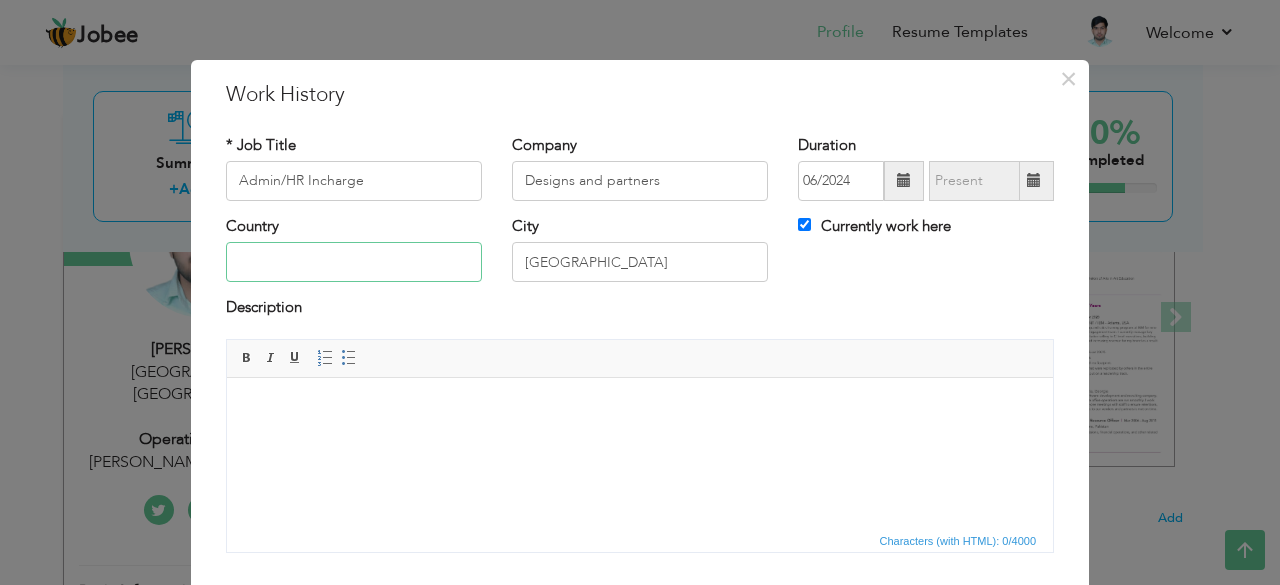type on "Pakistan" 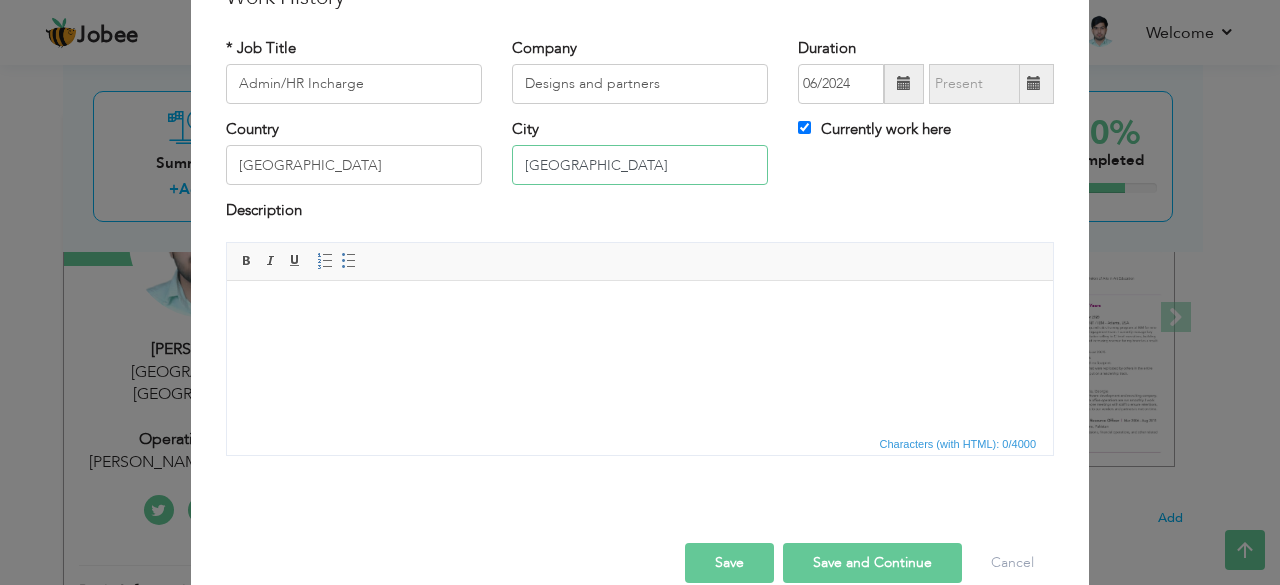 scroll, scrollTop: 128, scrollLeft: 0, axis: vertical 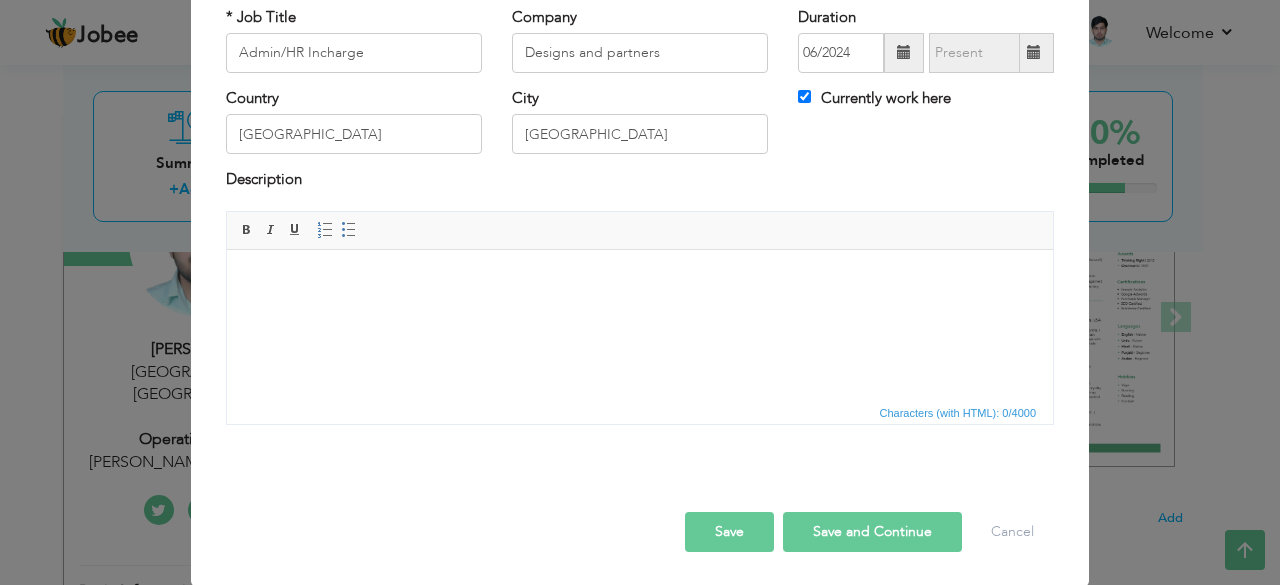 click on "Save and Continue" at bounding box center (872, 532) 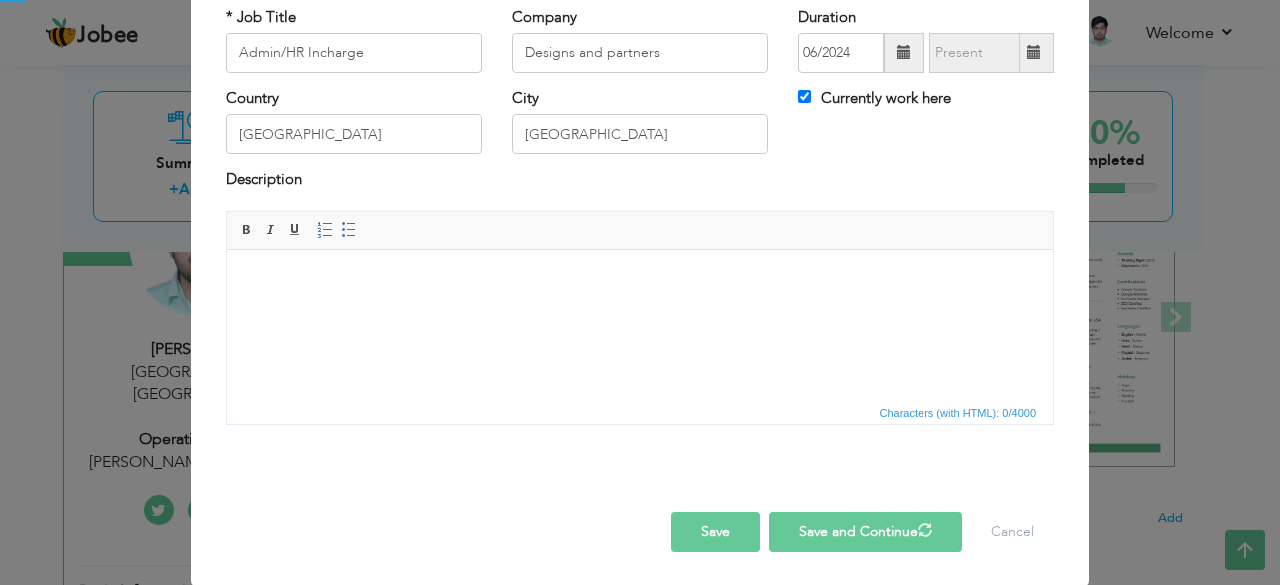type 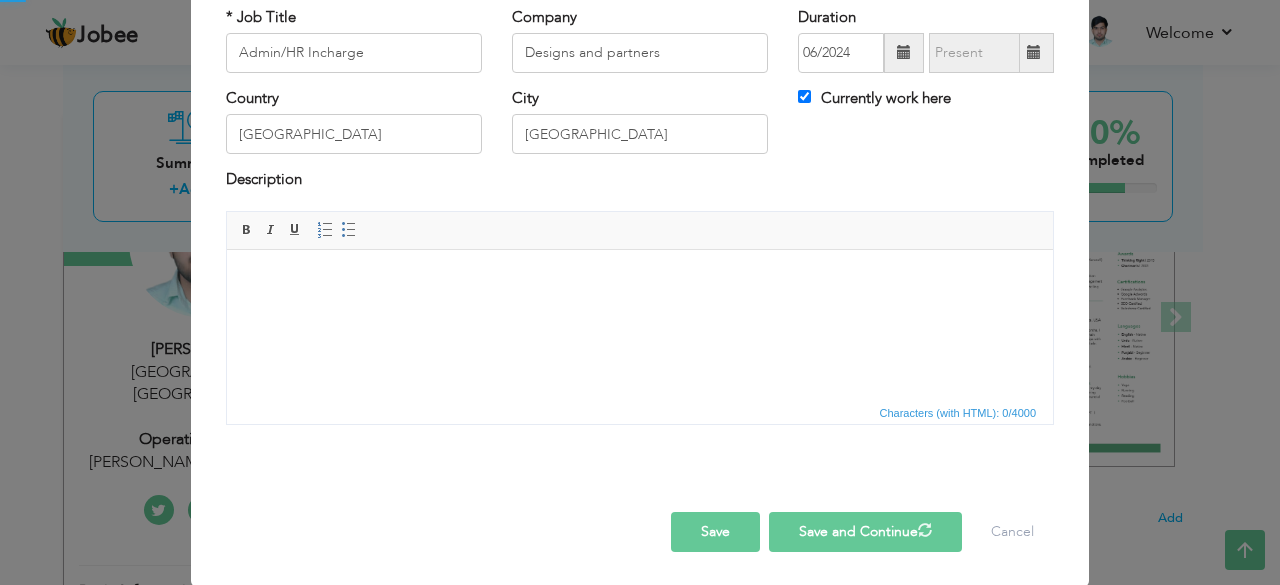 type 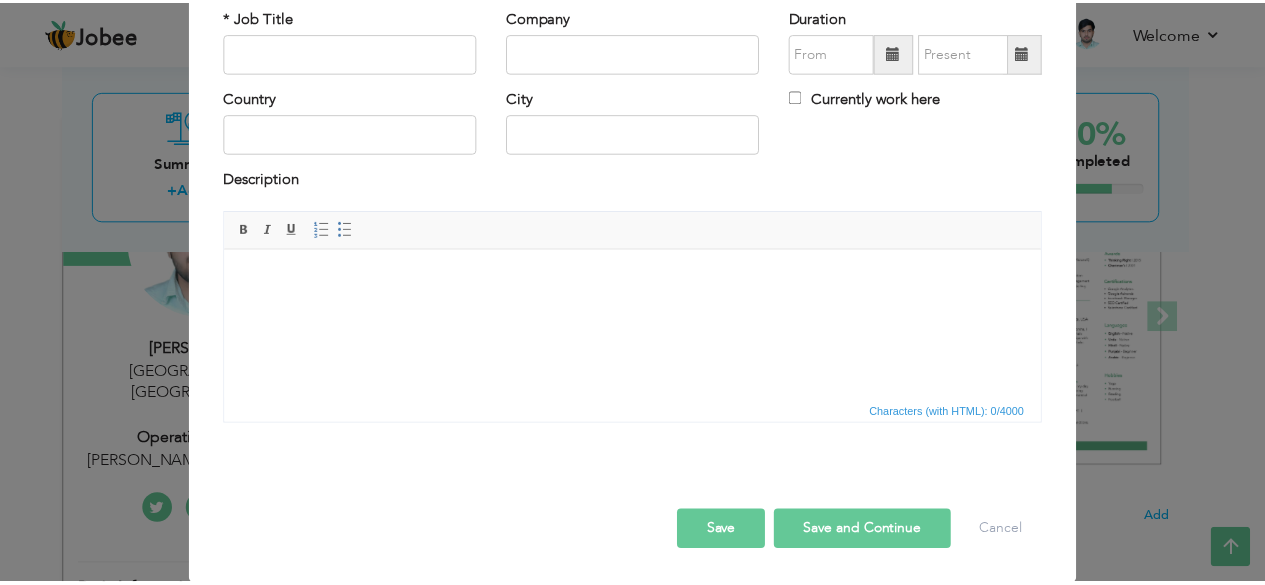 scroll, scrollTop: 0, scrollLeft: 0, axis: both 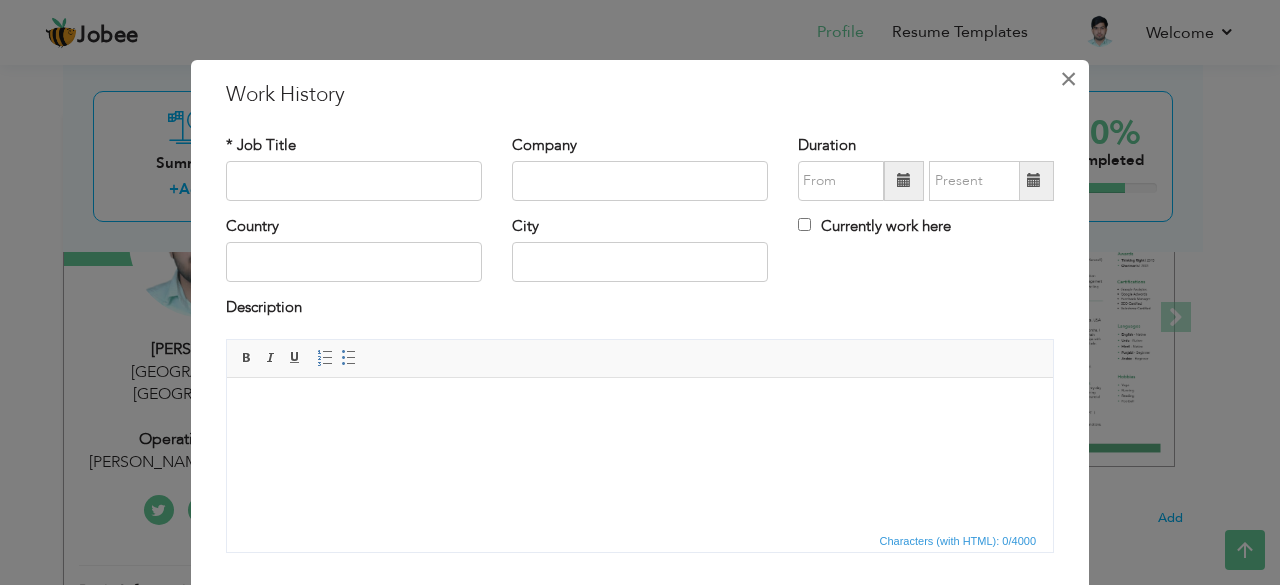 click on "×" at bounding box center [1068, 79] 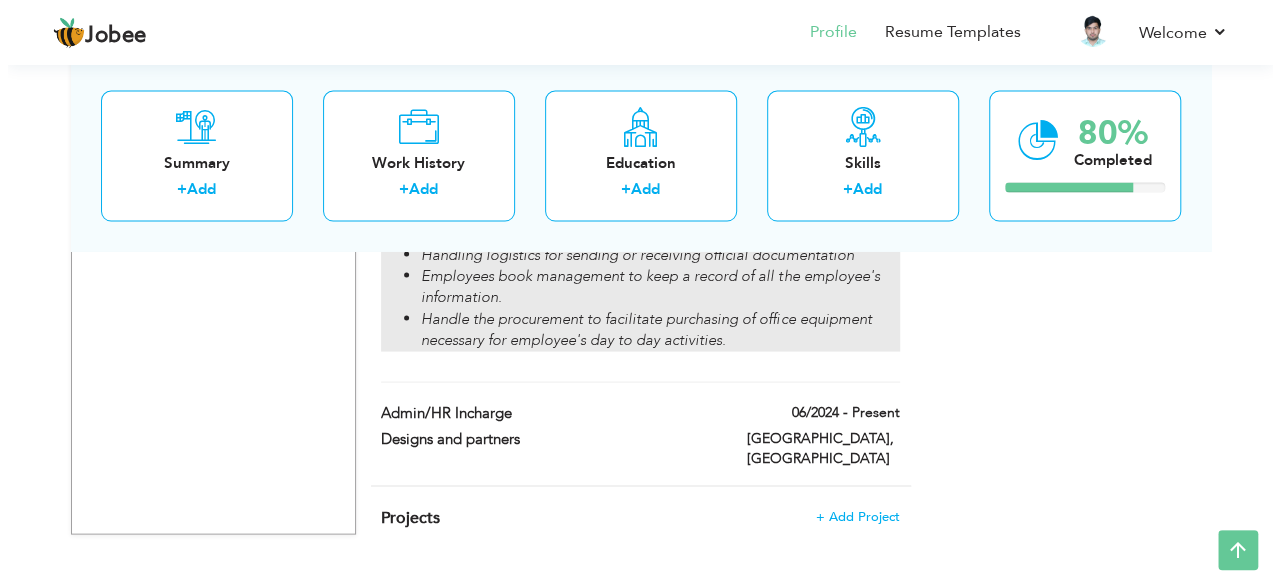 scroll, scrollTop: 1856, scrollLeft: 0, axis: vertical 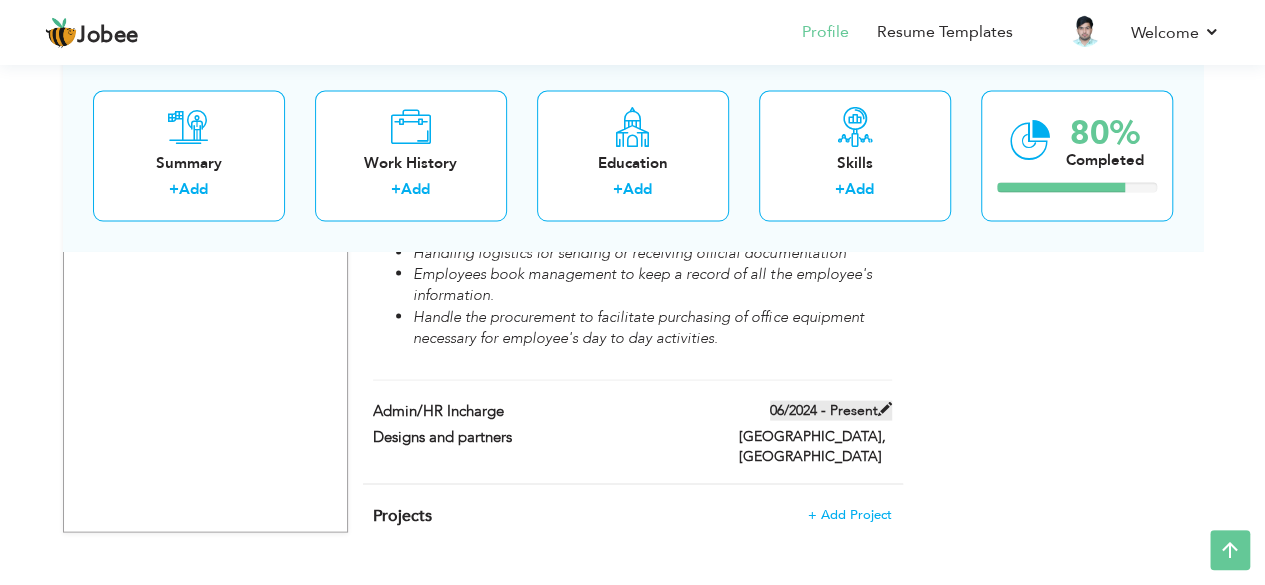 click at bounding box center (885, 408) 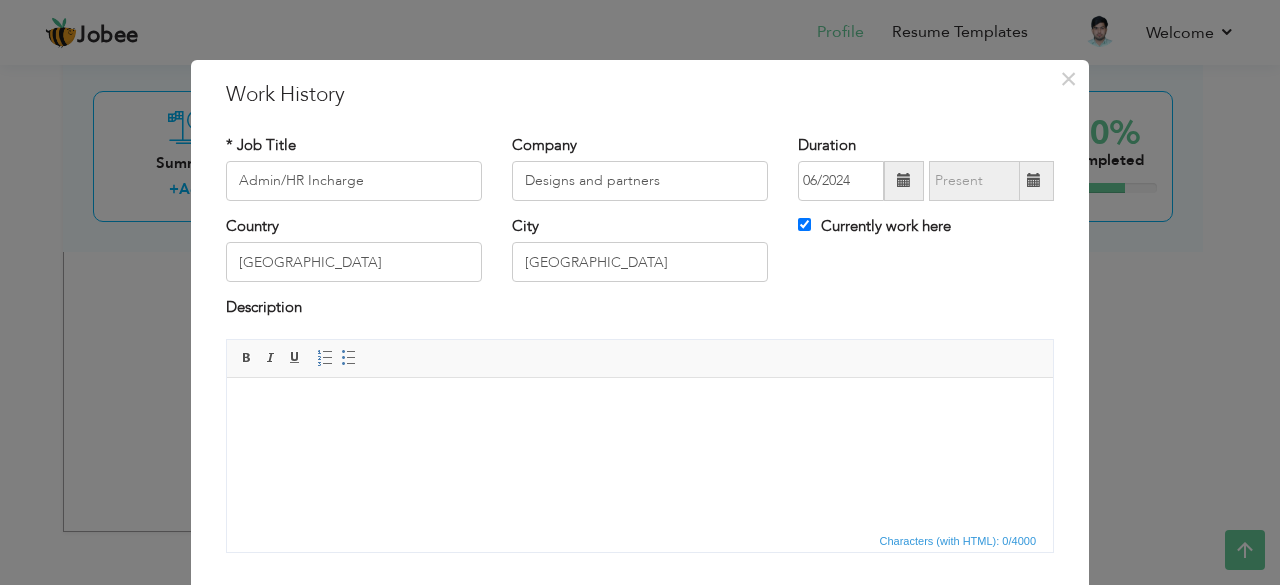 click at bounding box center [640, 407] 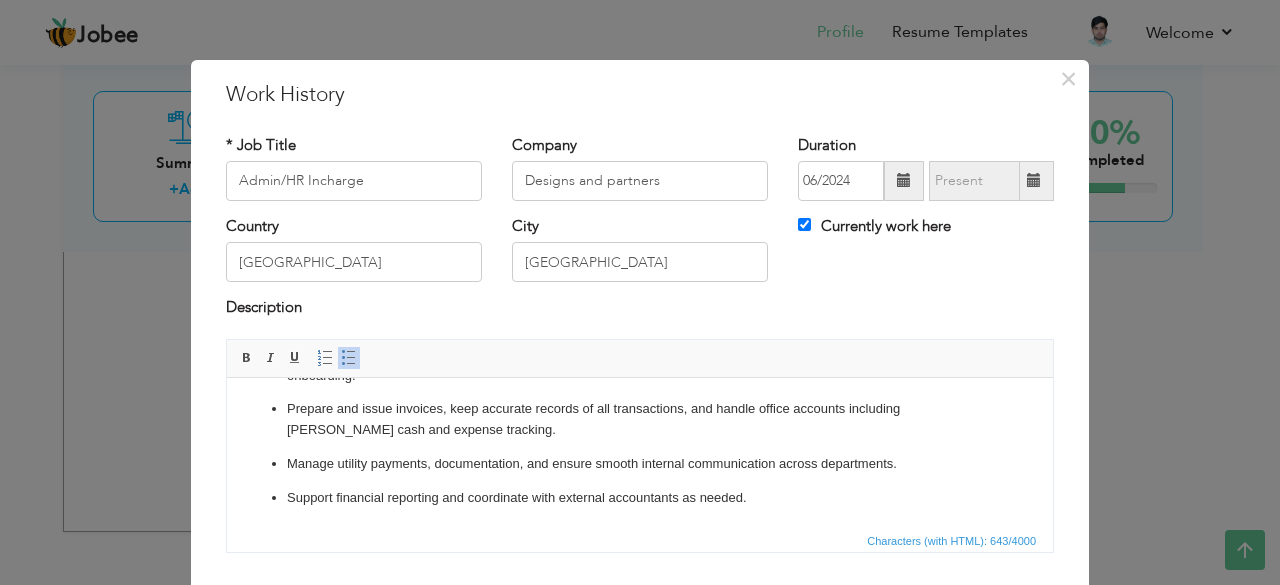 scroll, scrollTop: 0, scrollLeft: 0, axis: both 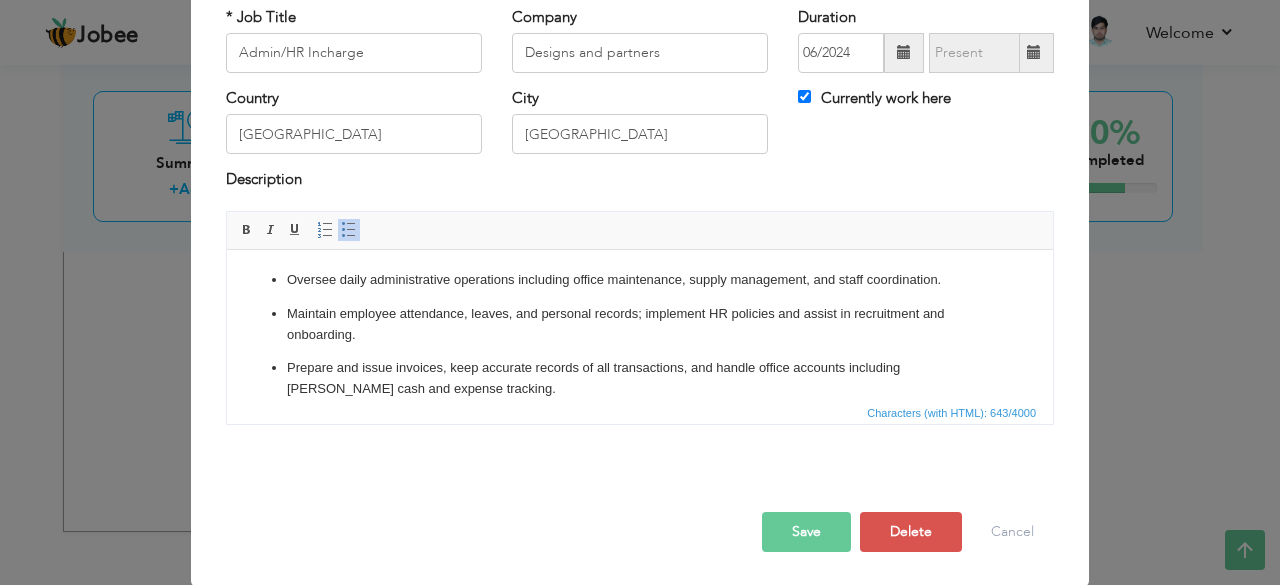 click on "Save" at bounding box center (806, 532) 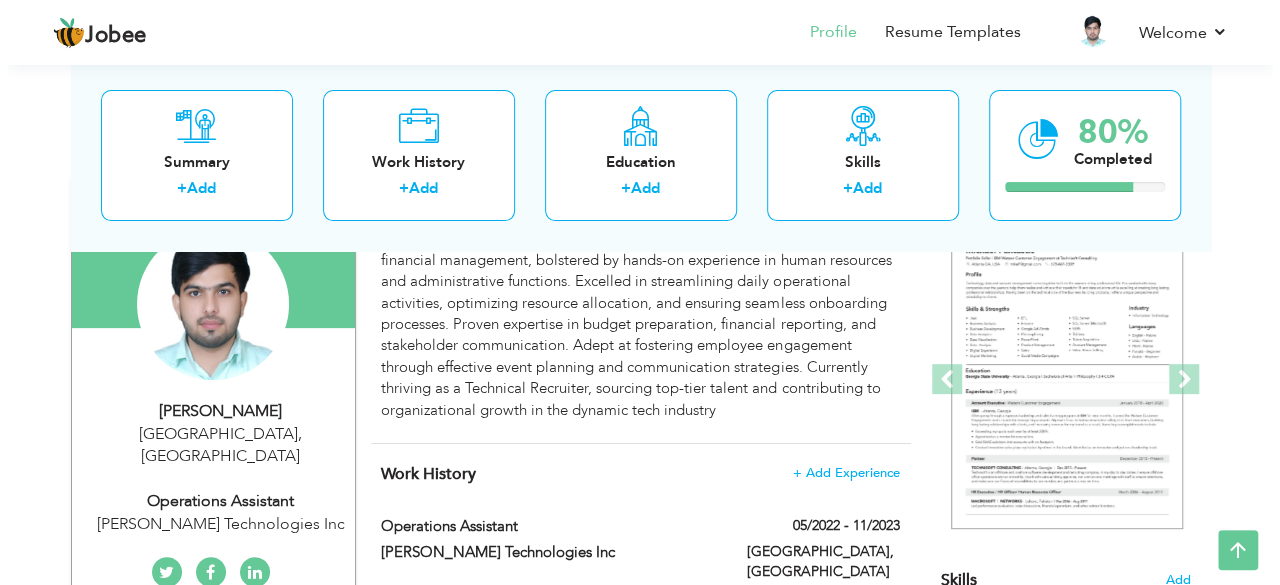 scroll, scrollTop: 0, scrollLeft: 0, axis: both 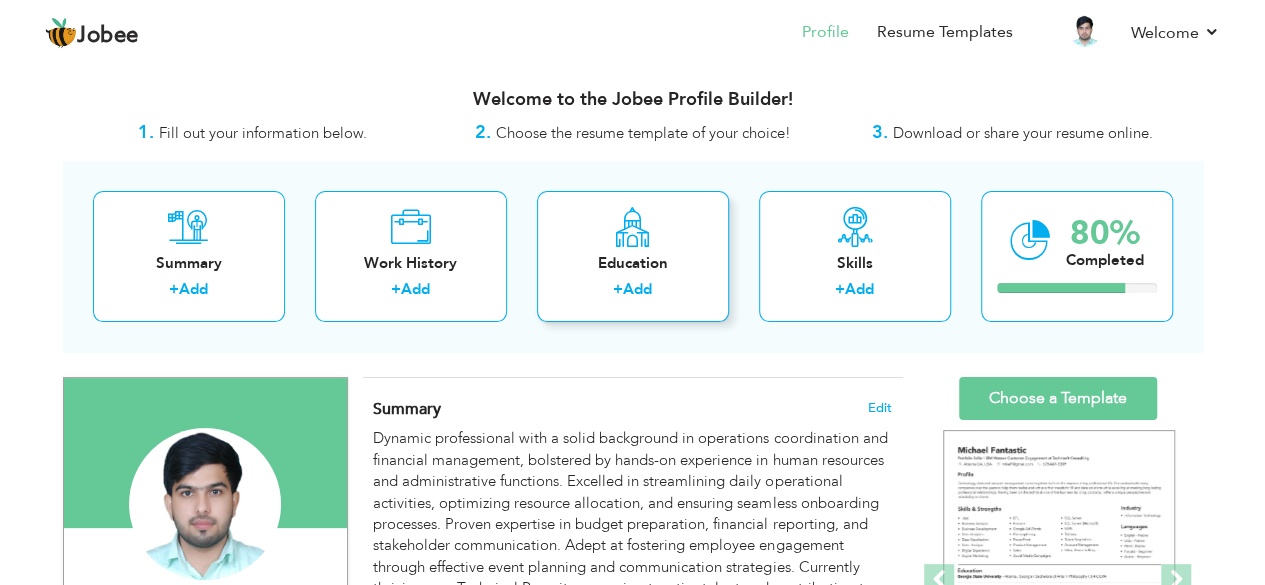 click on "+  Add" at bounding box center [633, 292] 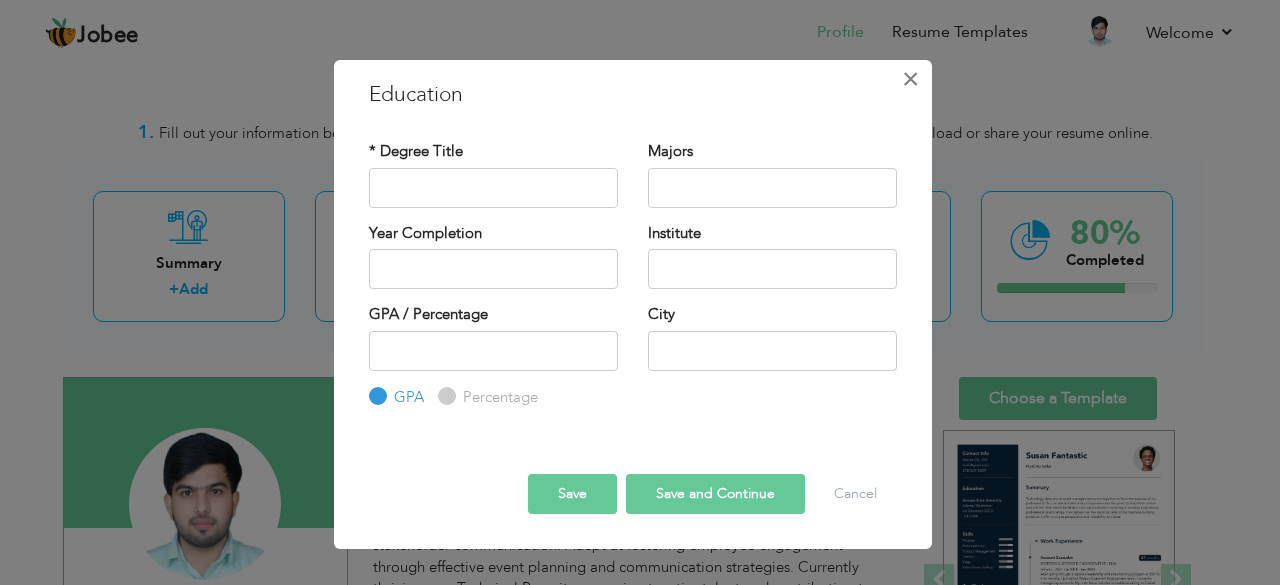 click on "×" at bounding box center (911, 79) 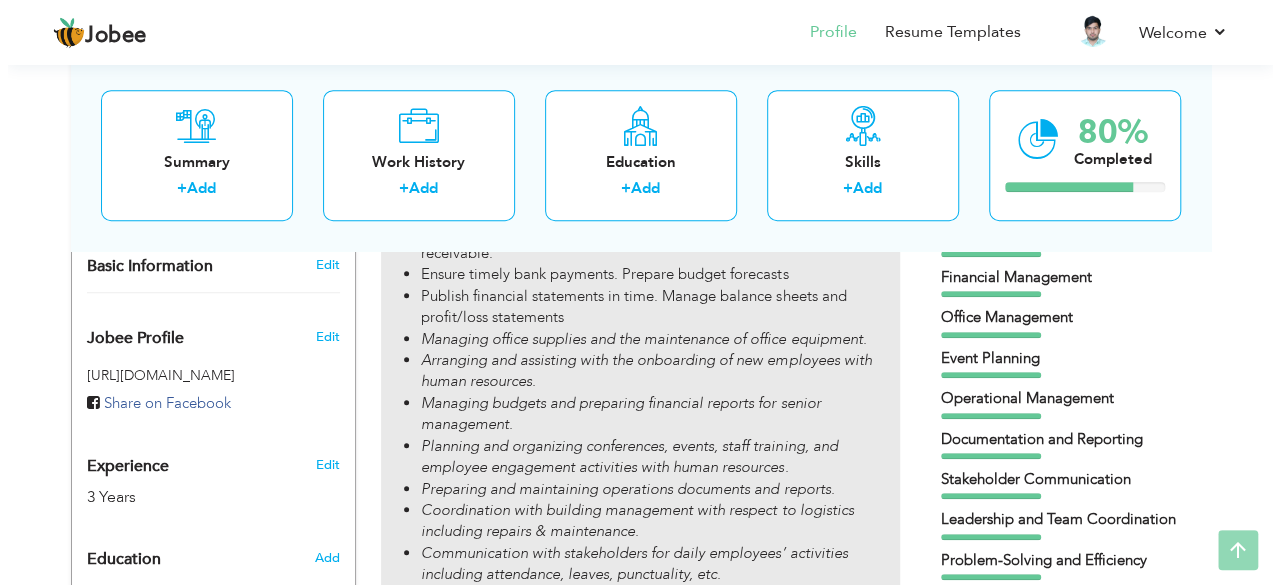 scroll, scrollTop: 1000, scrollLeft: 0, axis: vertical 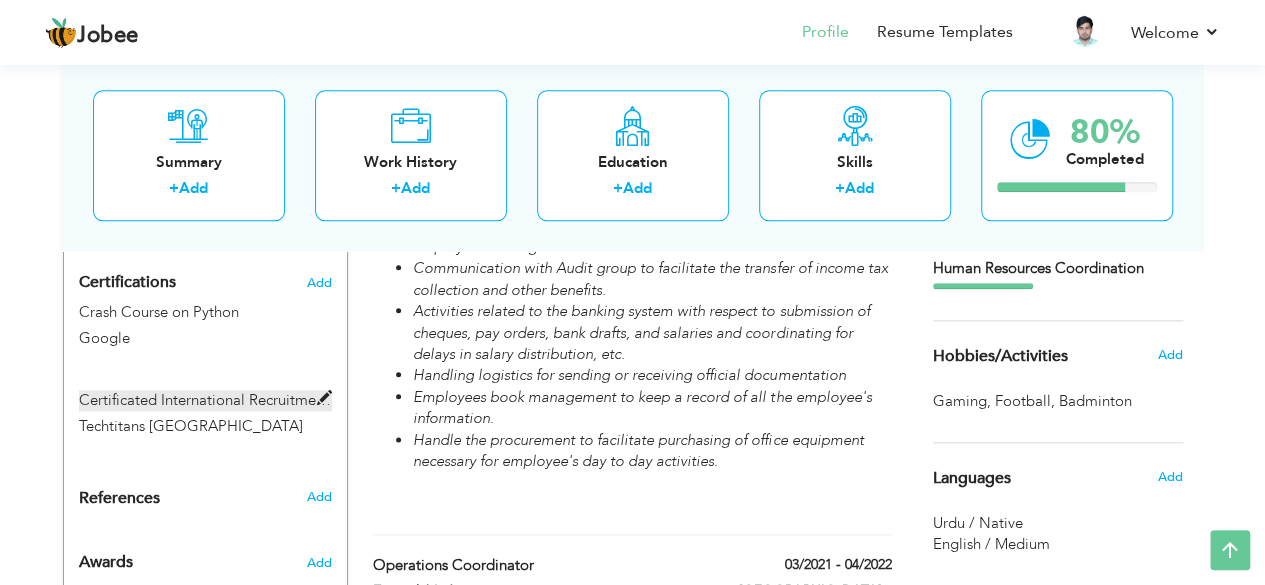 click at bounding box center [324, 398] 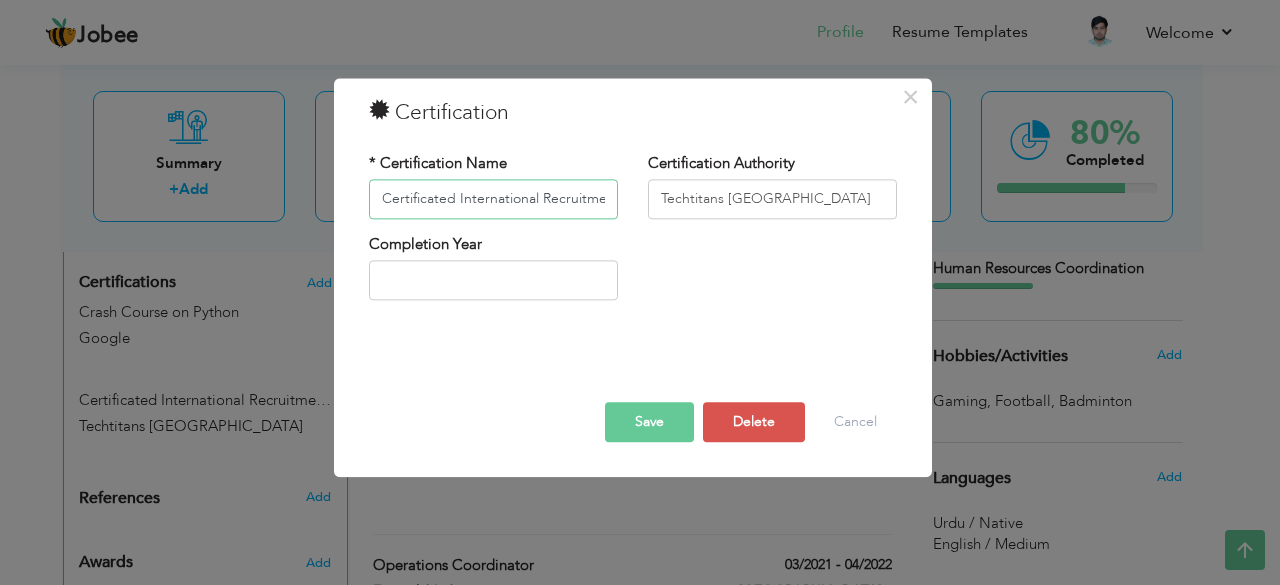 scroll, scrollTop: 0, scrollLeft: 88, axis: horizontal 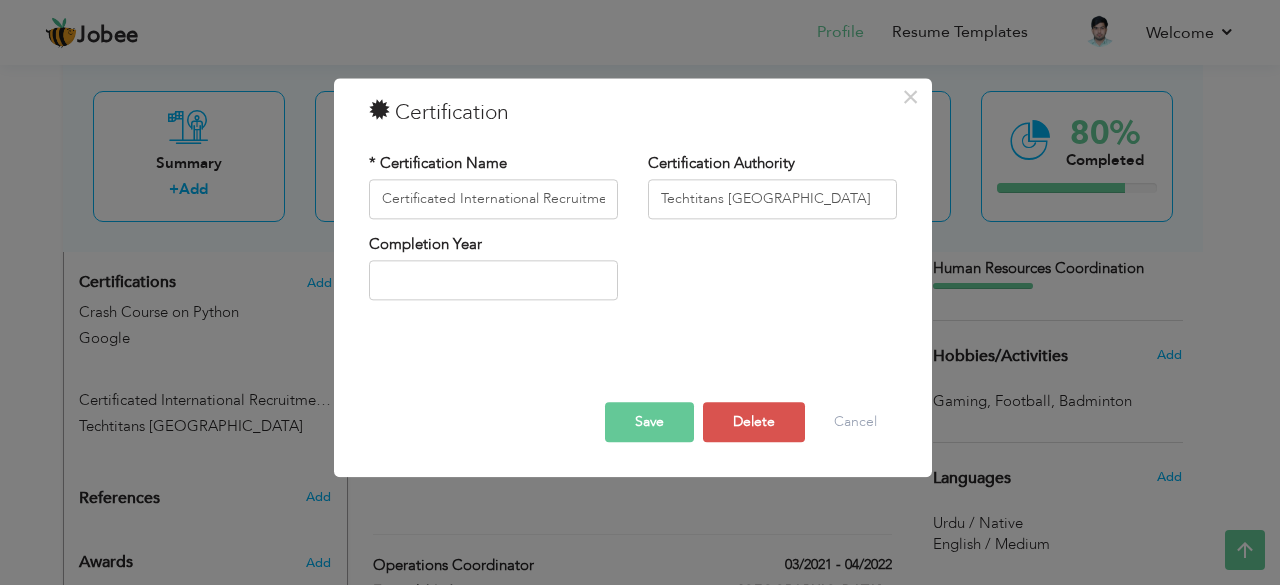 click on "Save" at bounding box center [649, 422] 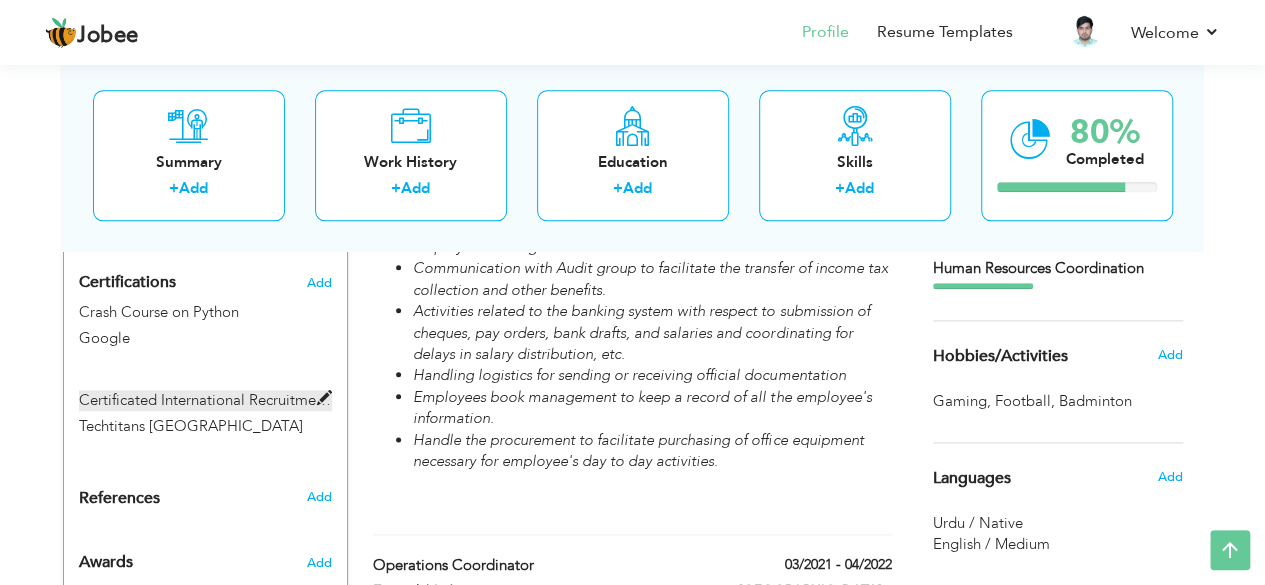 scroll, scrollTop: 900, scrollLeft: 0, axis: vertical 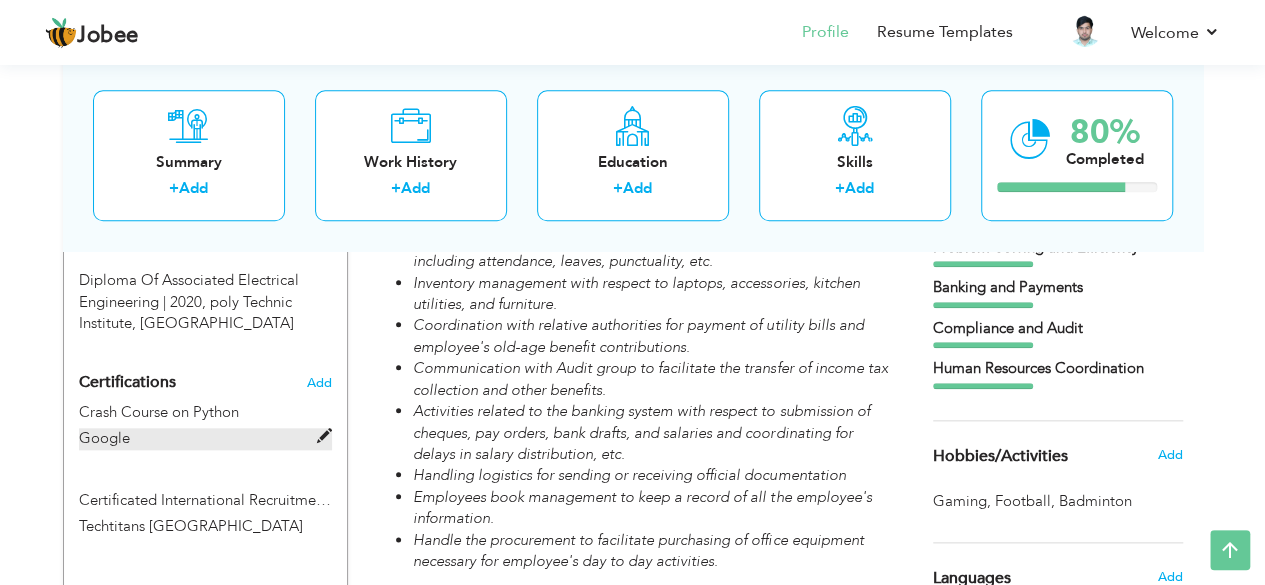 click at bounding box center [324, 436] 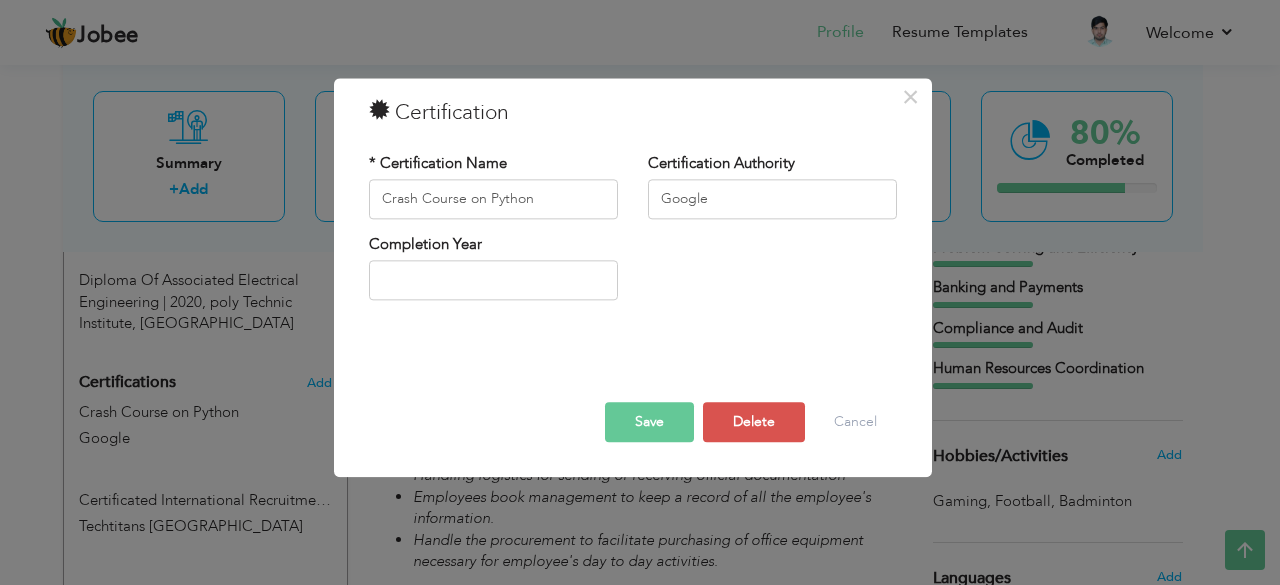 click on "Save" at bounding box center (649, 422) 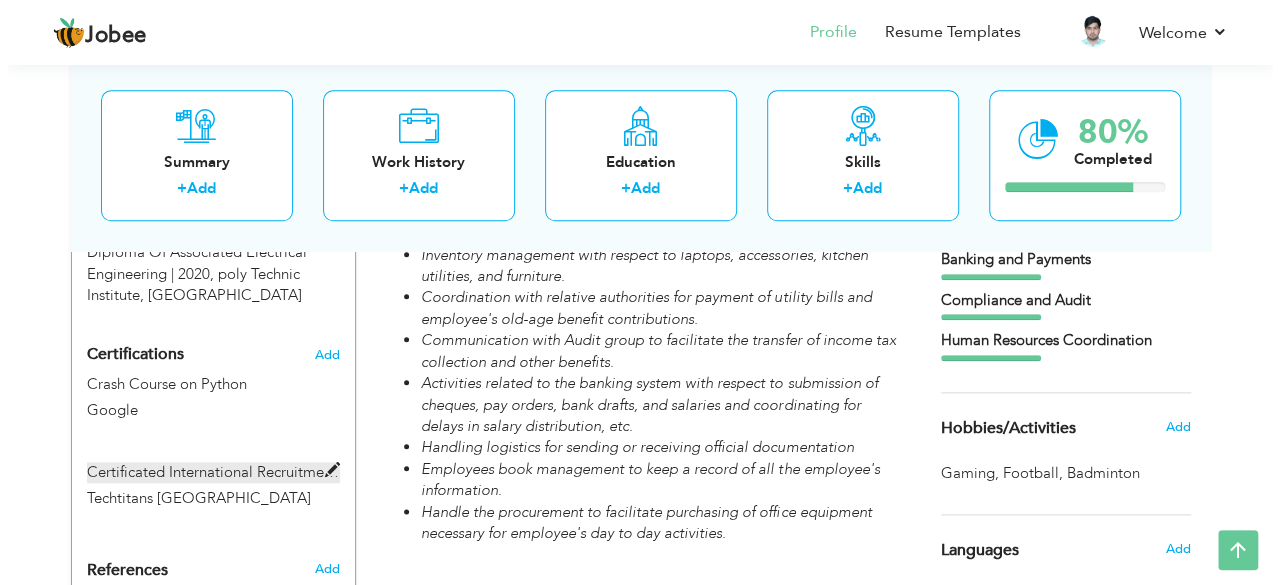 scroll, scrollTop: 900, scrollLeft: 0, axis: vertical 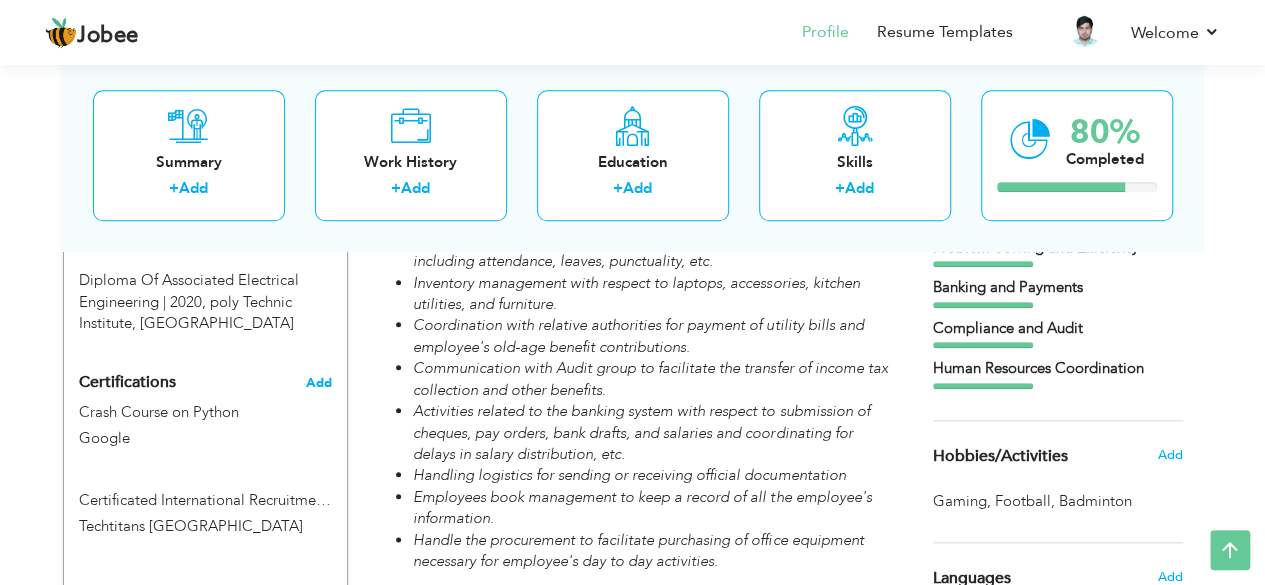 click on "Add" at bounding box center (319, 383) 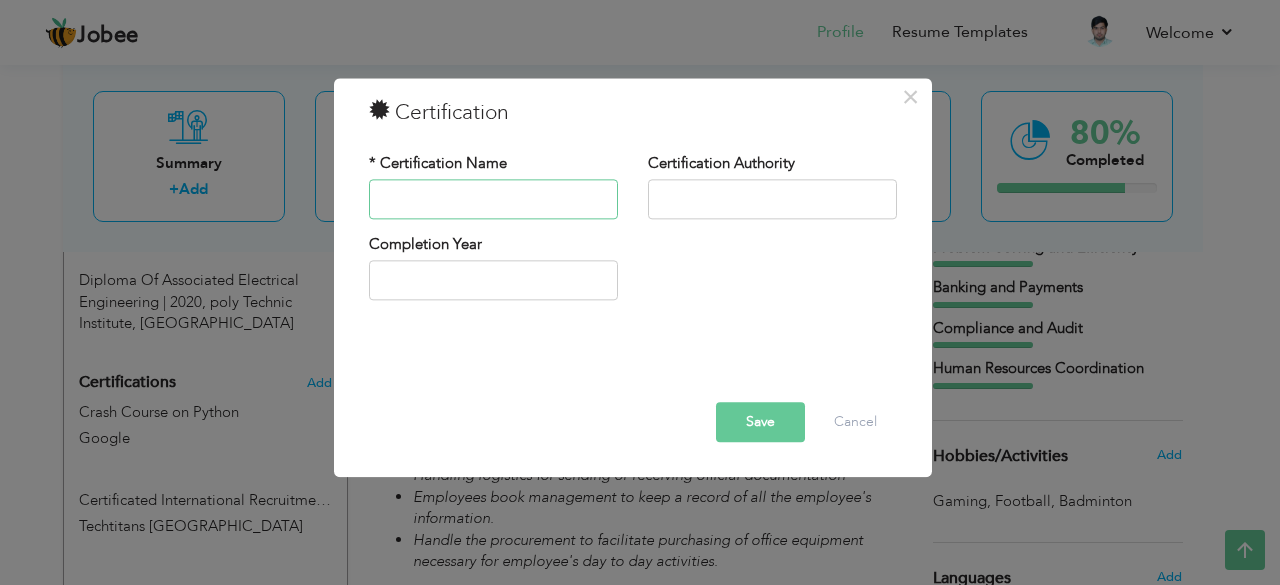 click at bounding box center (493, 199) 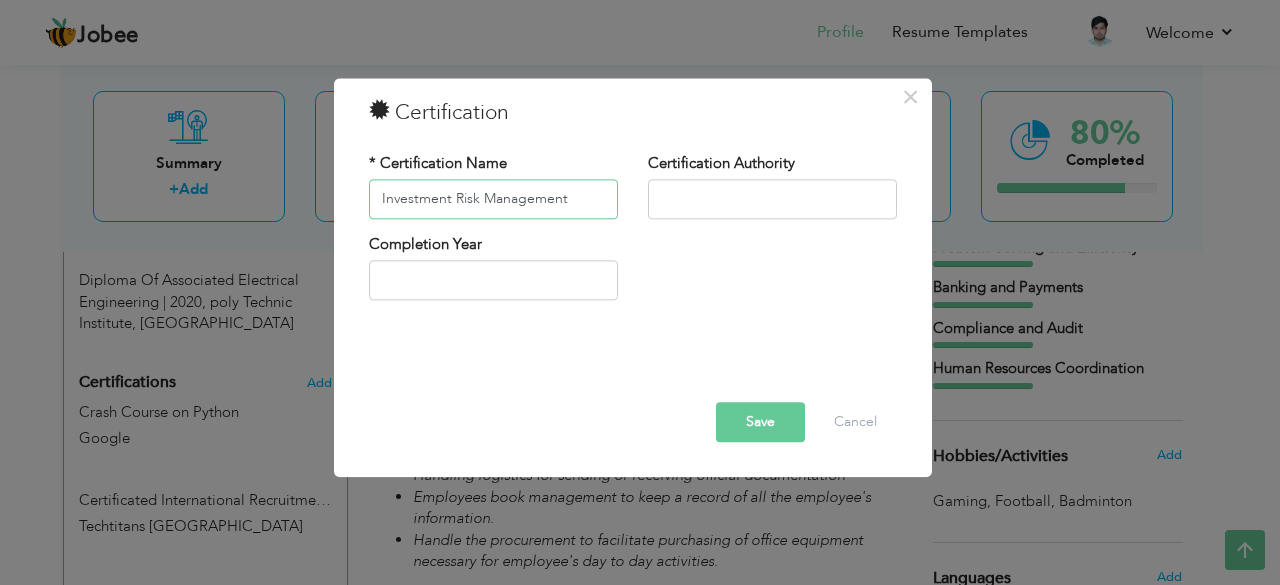 type on "Investment Risk Management" 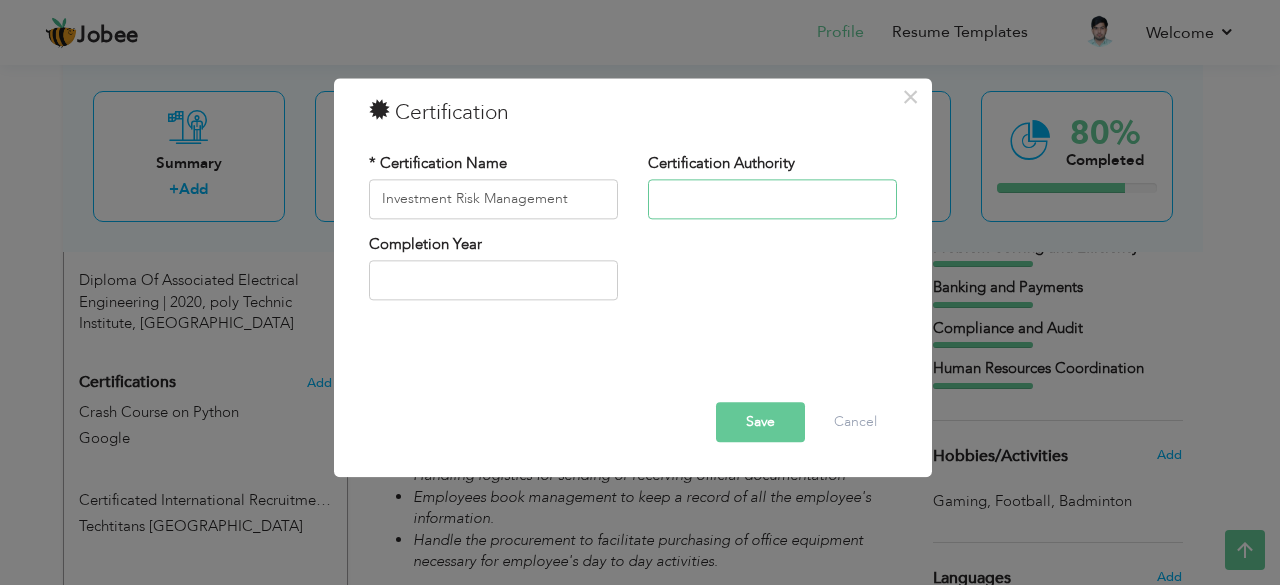 click at bounding box center [772, 199] 